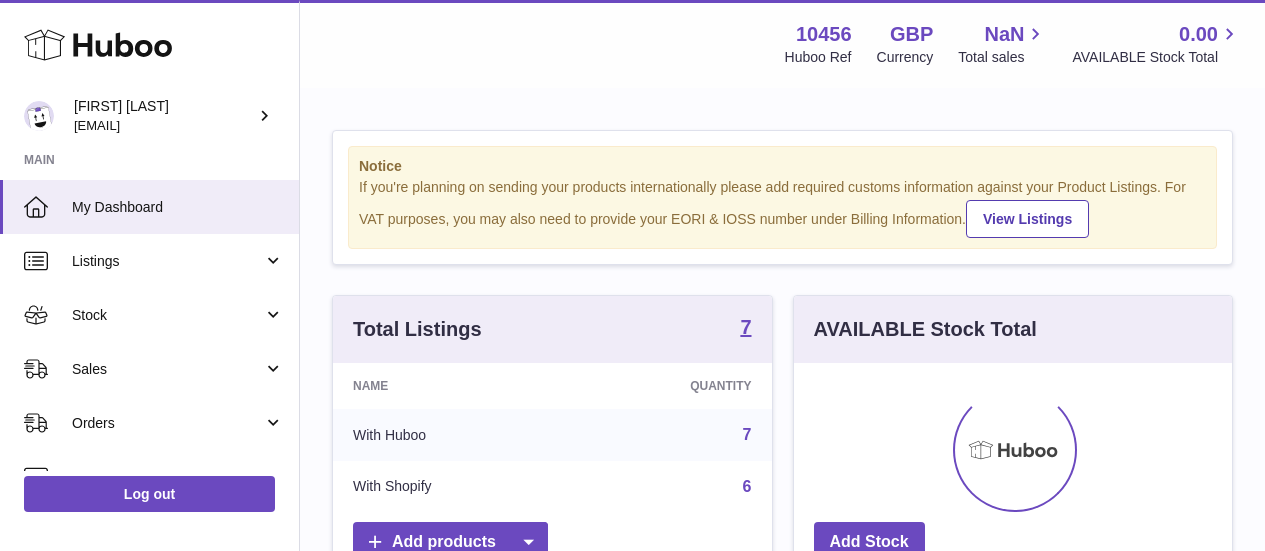 scroll, scrollTop: 0, scrollLeft: 0, axis: both 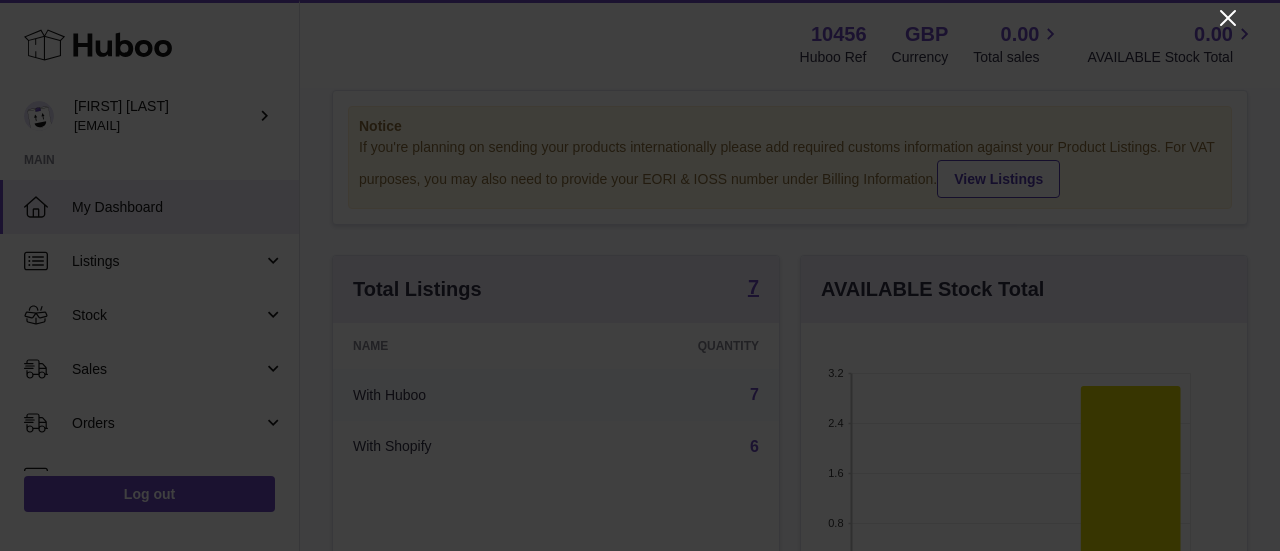 click 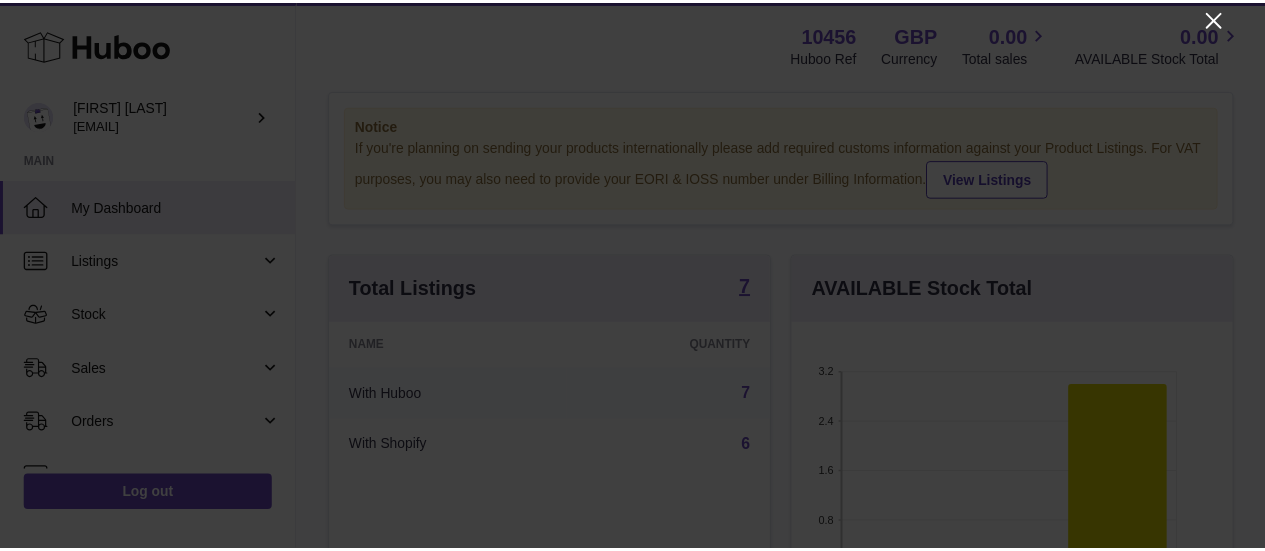 scroll, scrollTop: 312, scrollLeft: 438, axis: both 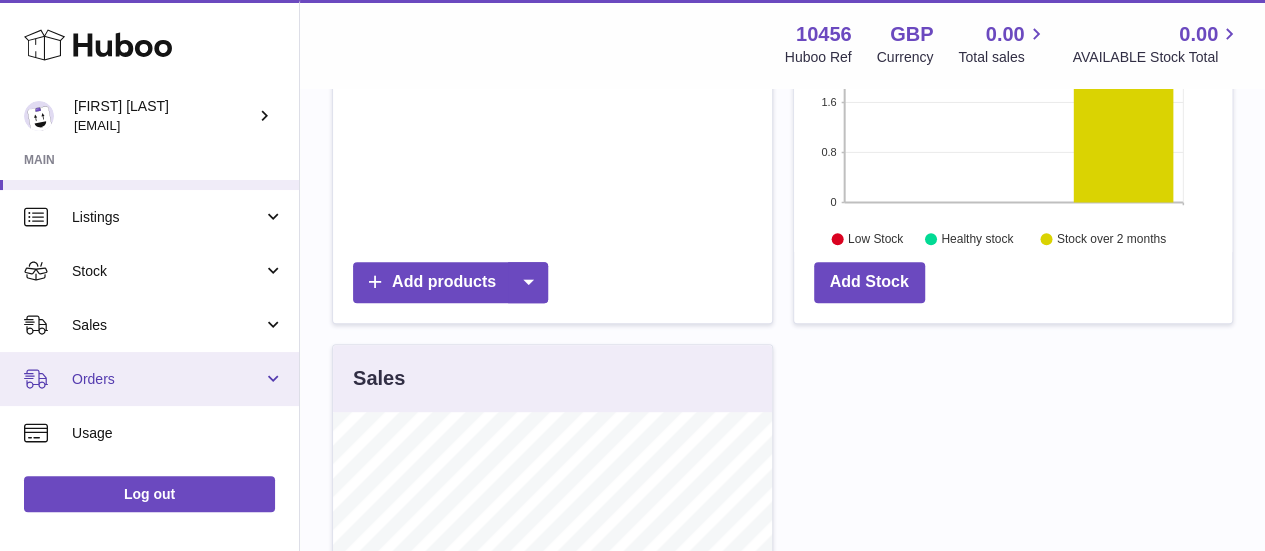 click on "Orders" at bounding box center [149, 379] 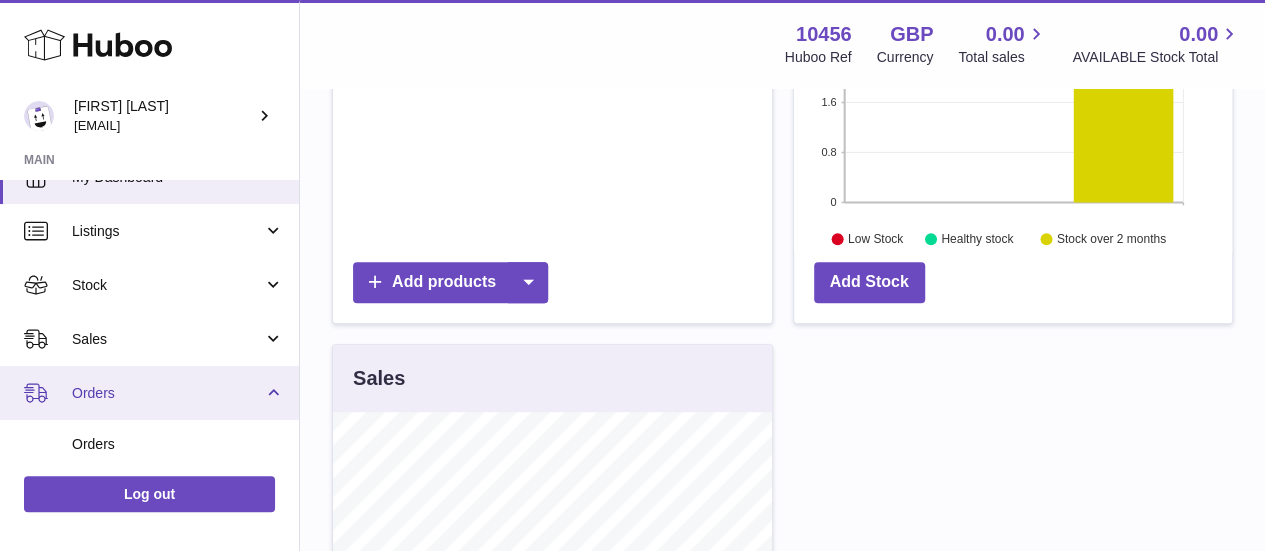 scroll, scrollTop: 28, scrollLeft: 0, axis: vertical 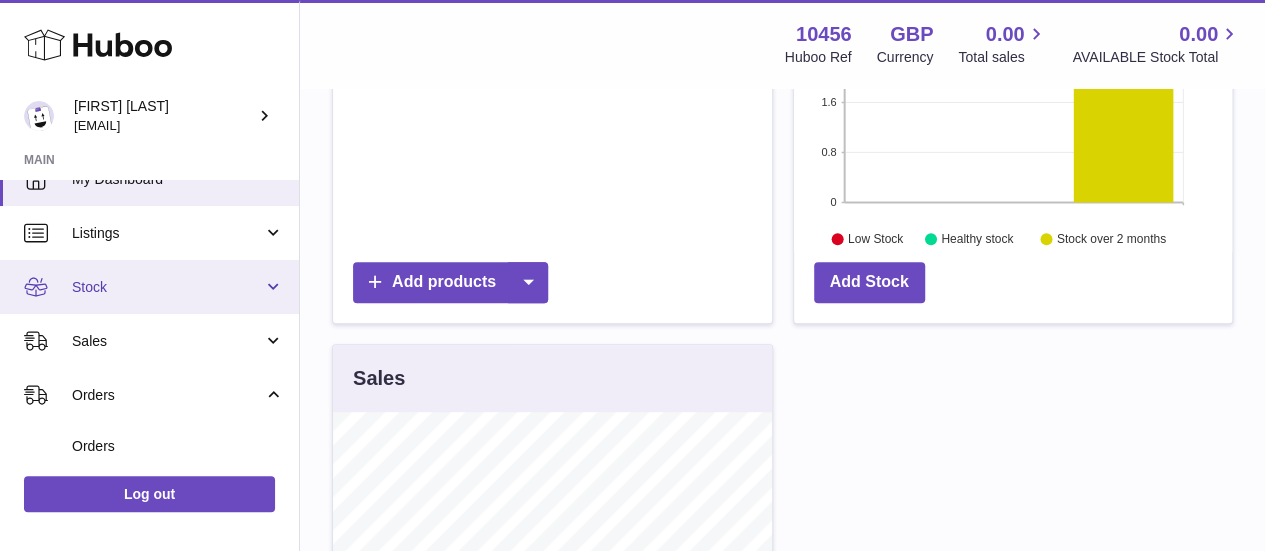 click on "Stock" at bounding box center [149, 287] 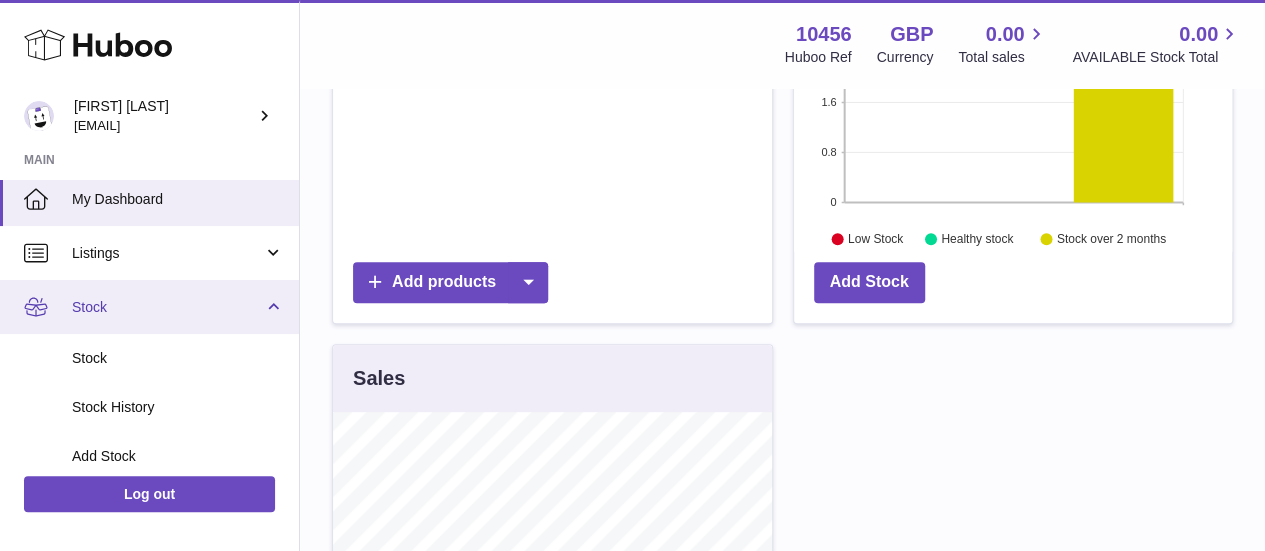 scroll, scrollTop: 0, scrollLeft: 0, axis: both 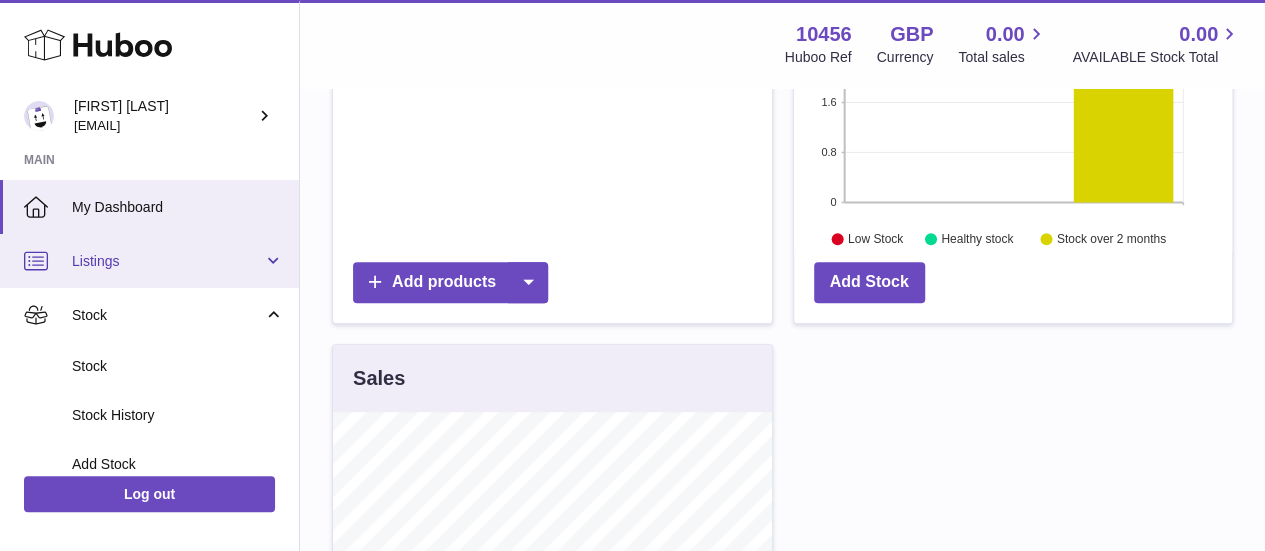 click on "Listings" at bounding box center [149, 261] 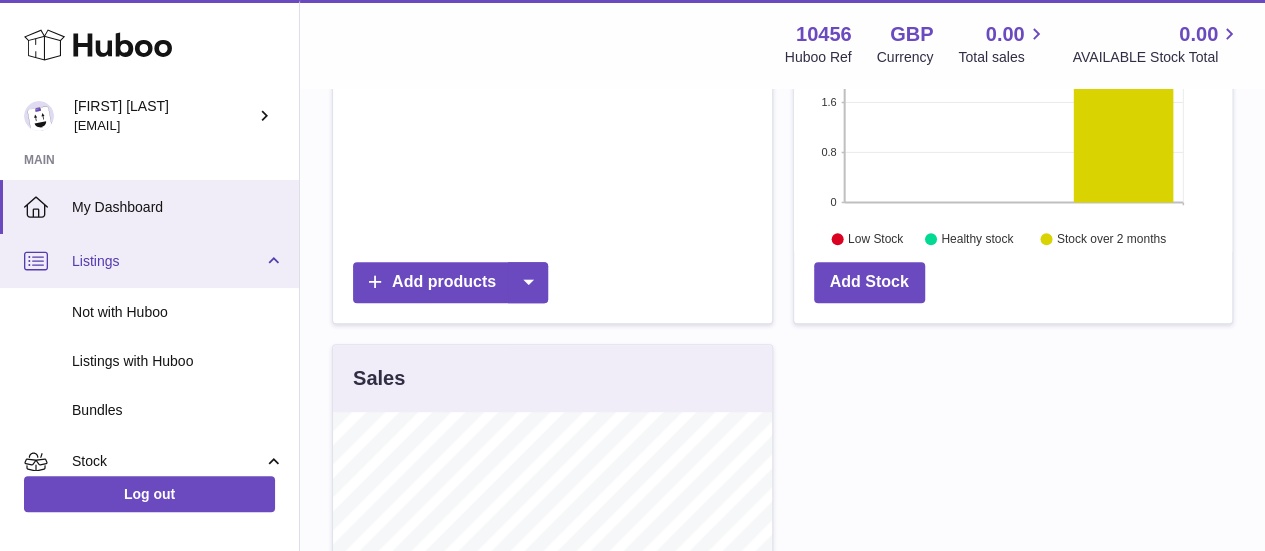 click on "Listings" at bounding box center [149, 261] 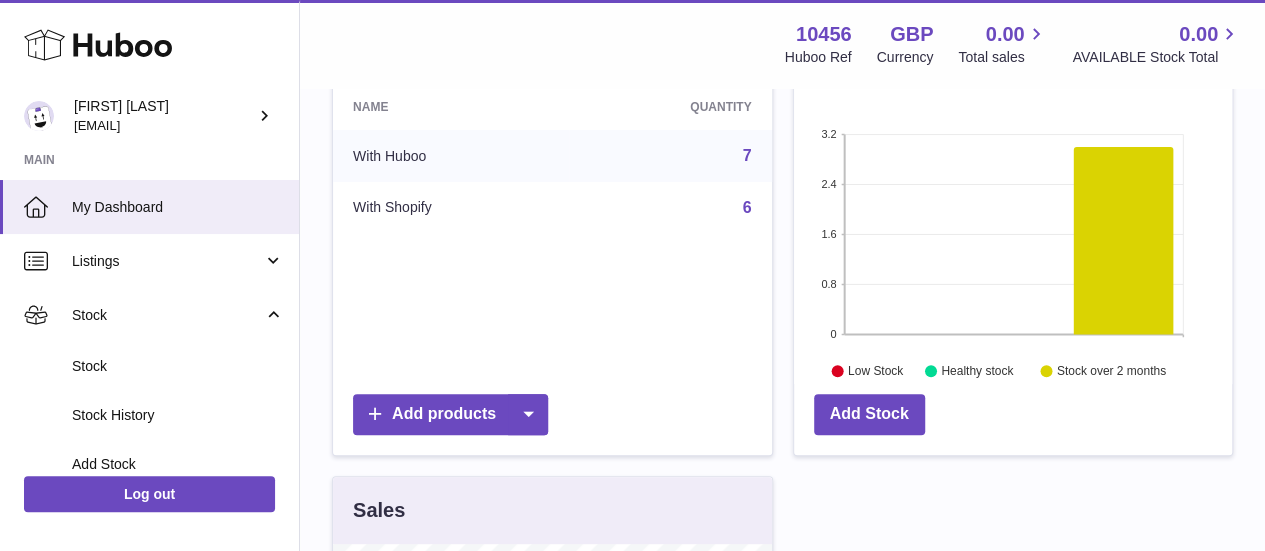 scroll, scrollTop: 280, scrollLeft: 0, axis: vertical 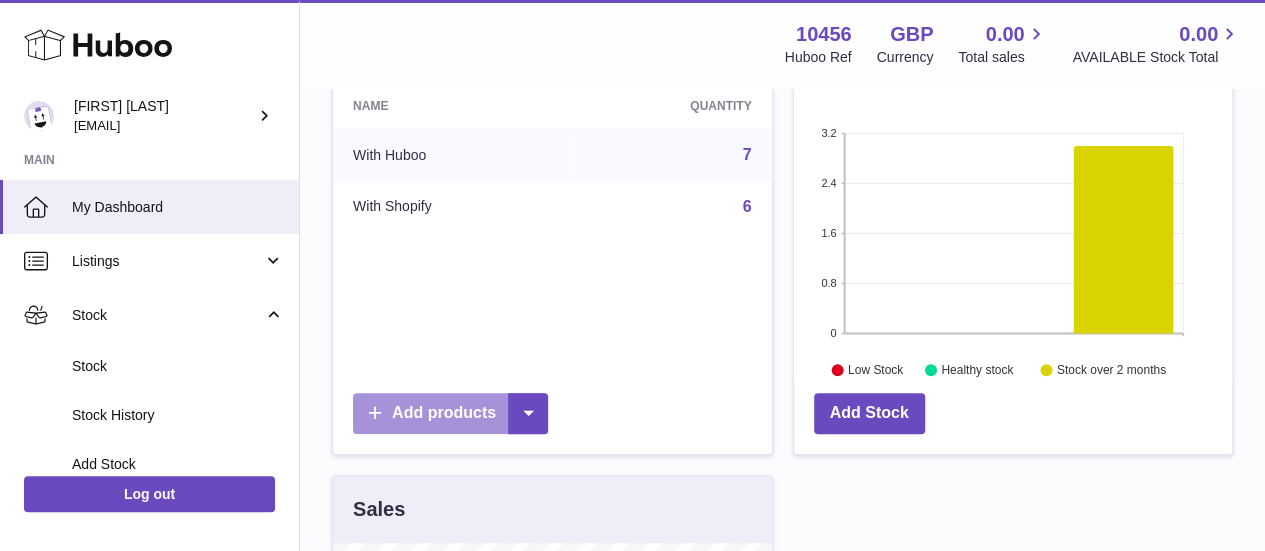 click on "Add products" at bounding box center [450, 413] 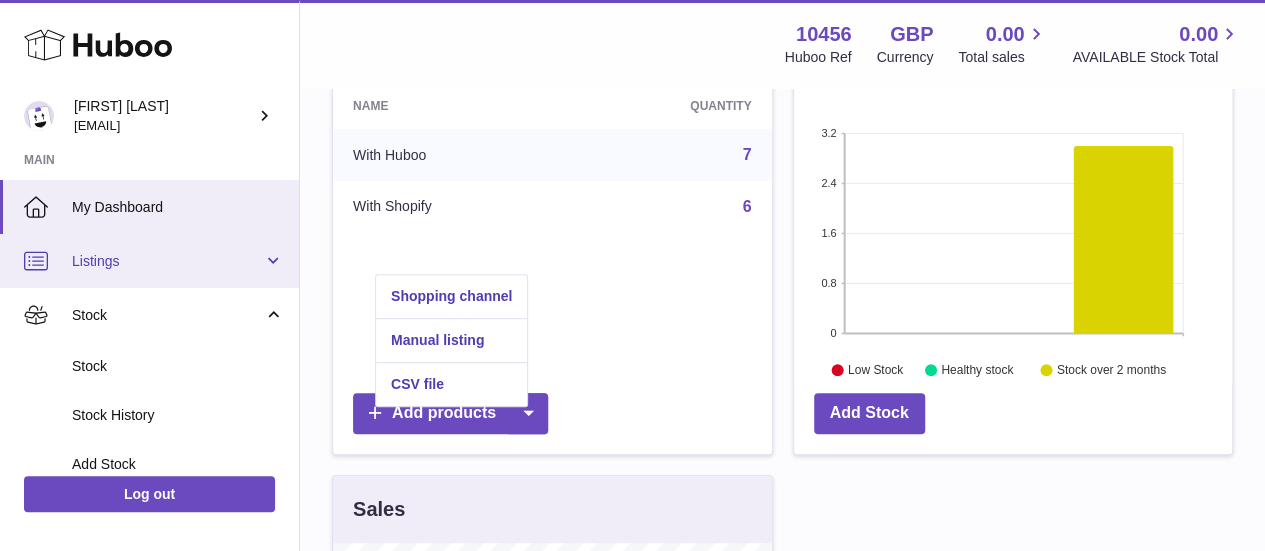 click on "Listings" at bounding box center (149, 261) 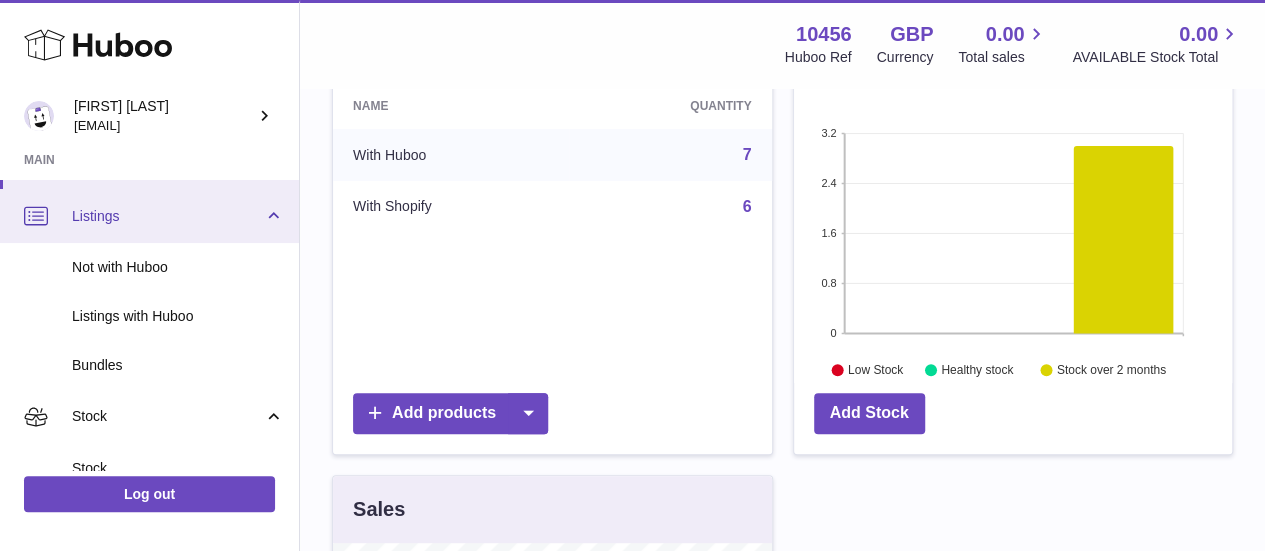 scroll, scrollTop: 46, scrollLeft: 0, axis: vertical 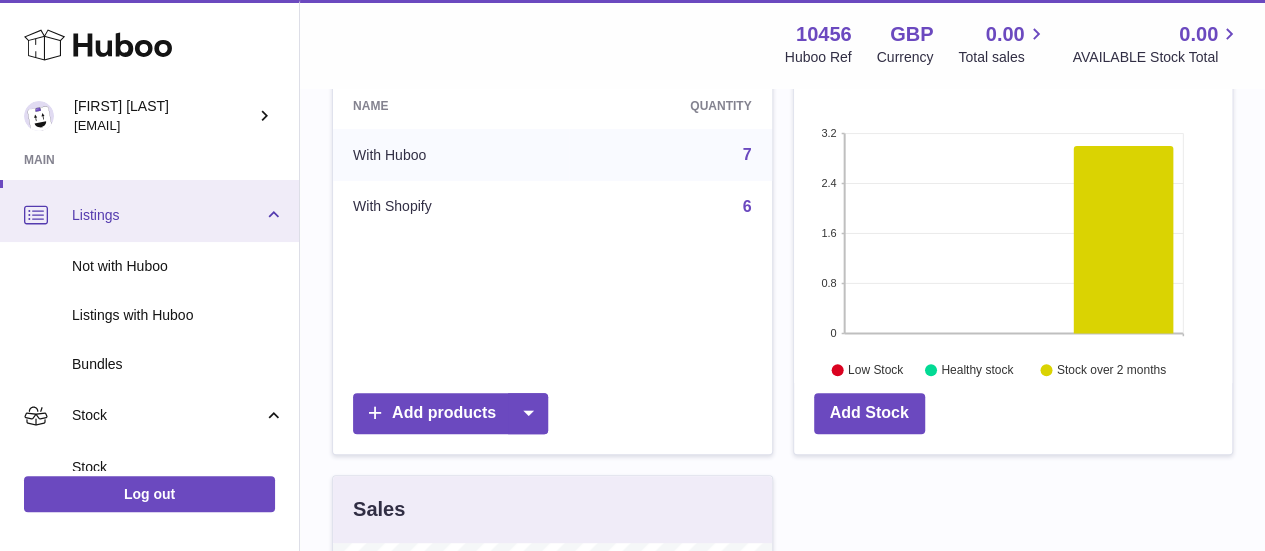 click on "Not with Huboo" at bounding box center (149, 266) 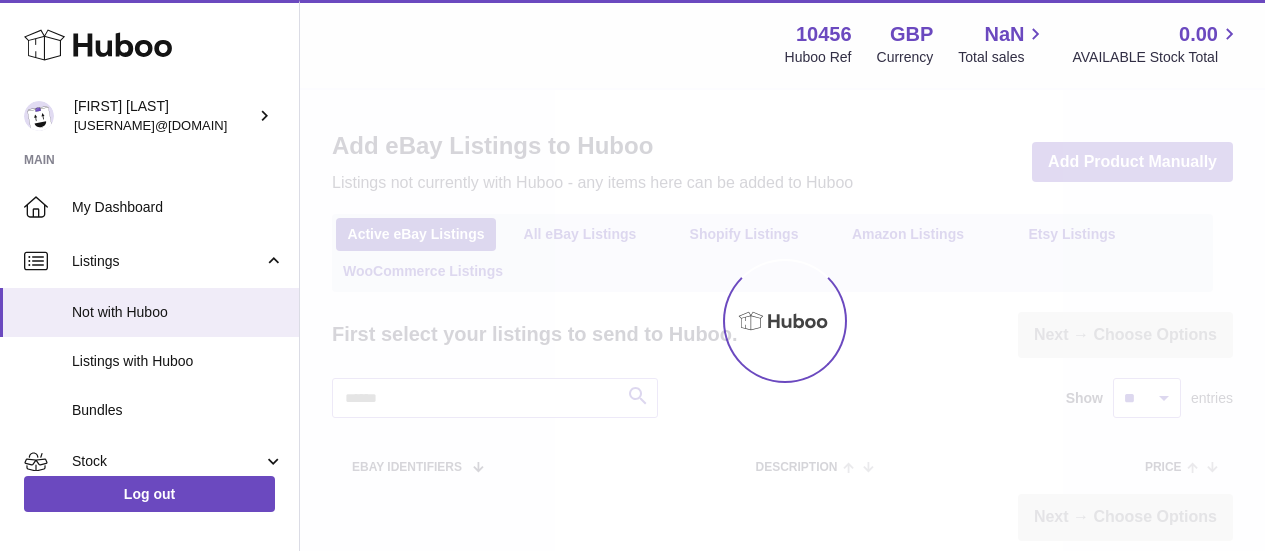 scroll, scrollTop: 0, scrollLeft: 0, axis: both 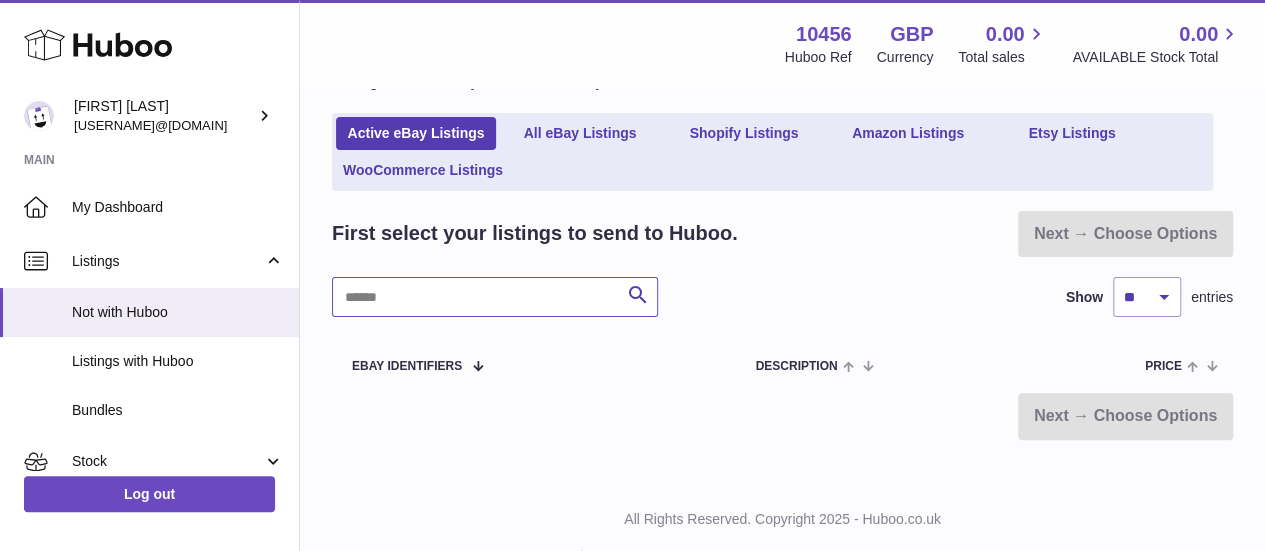 click at bounding box center (495, 297) 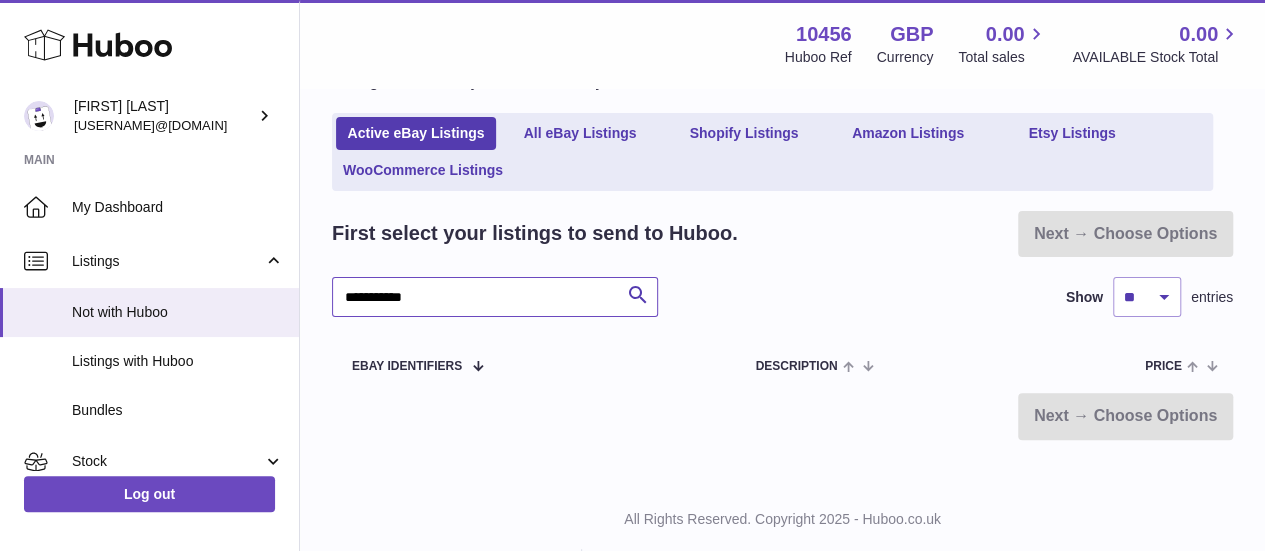 type on "**********" 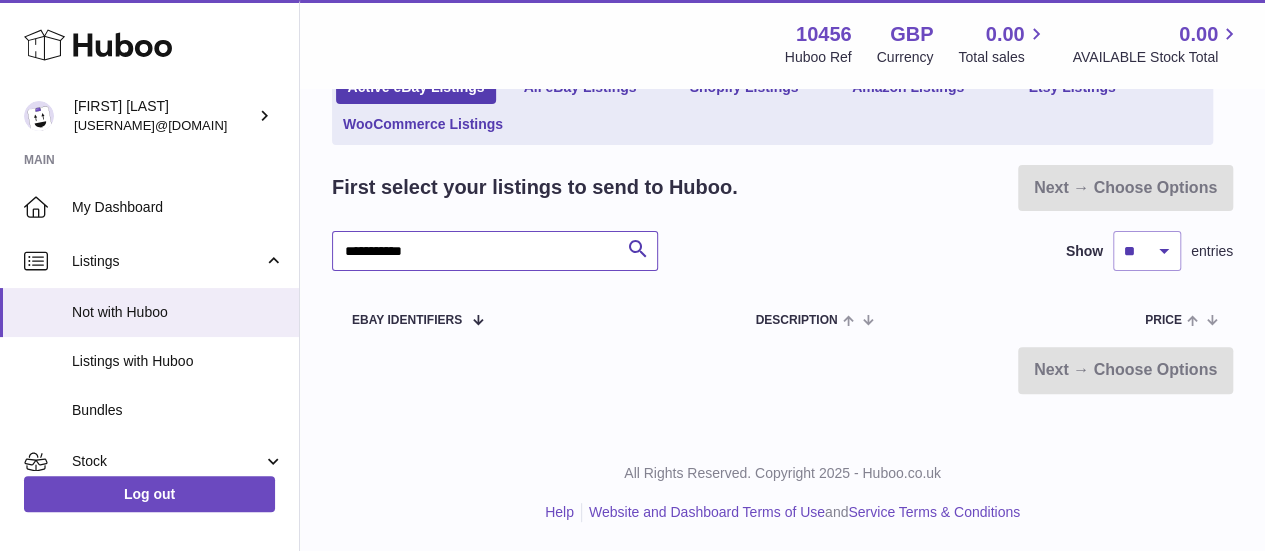scroll, scrollTop: 0, scrollLeft: 0, axis: both 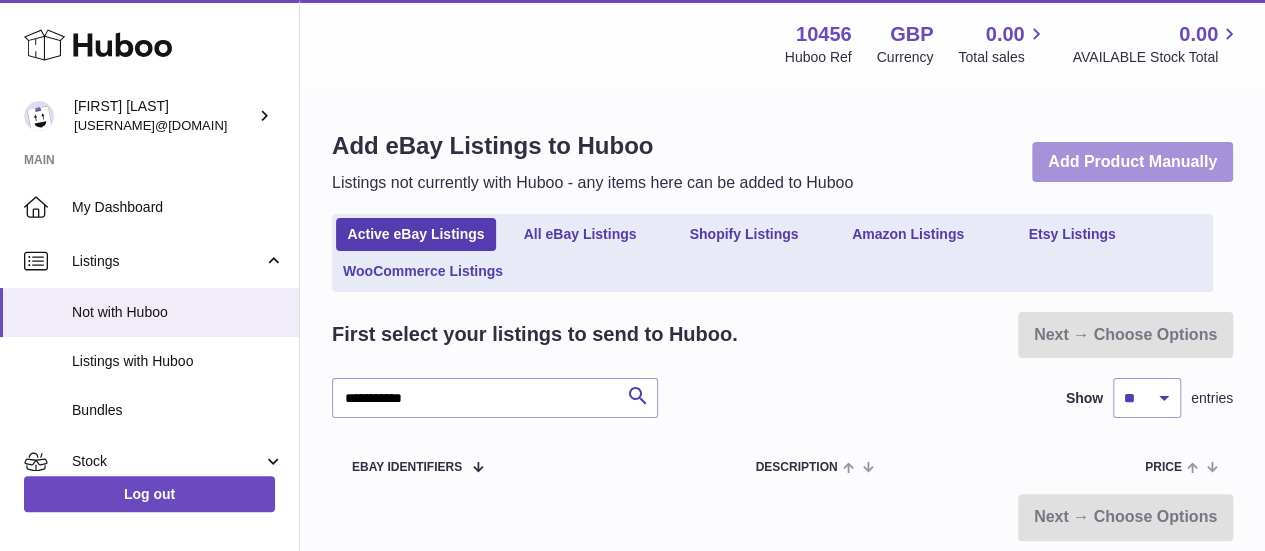 click on "Add Product Manually" at bounding box center (1132, 162) 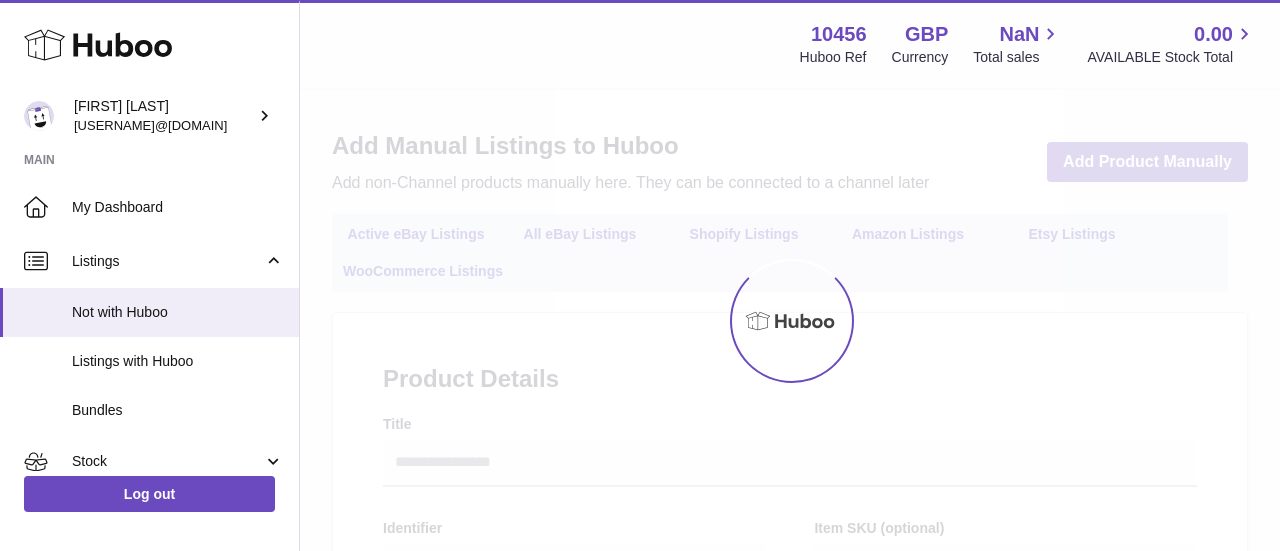 select 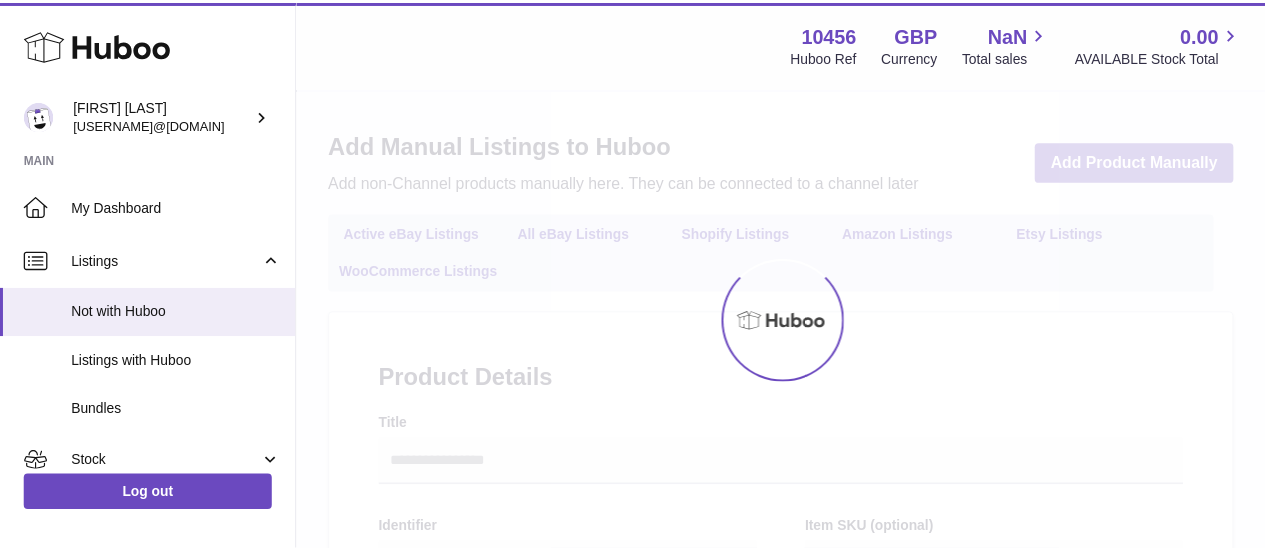 scroll, scrollTop: 0, scrollLeft: 0, axis: both 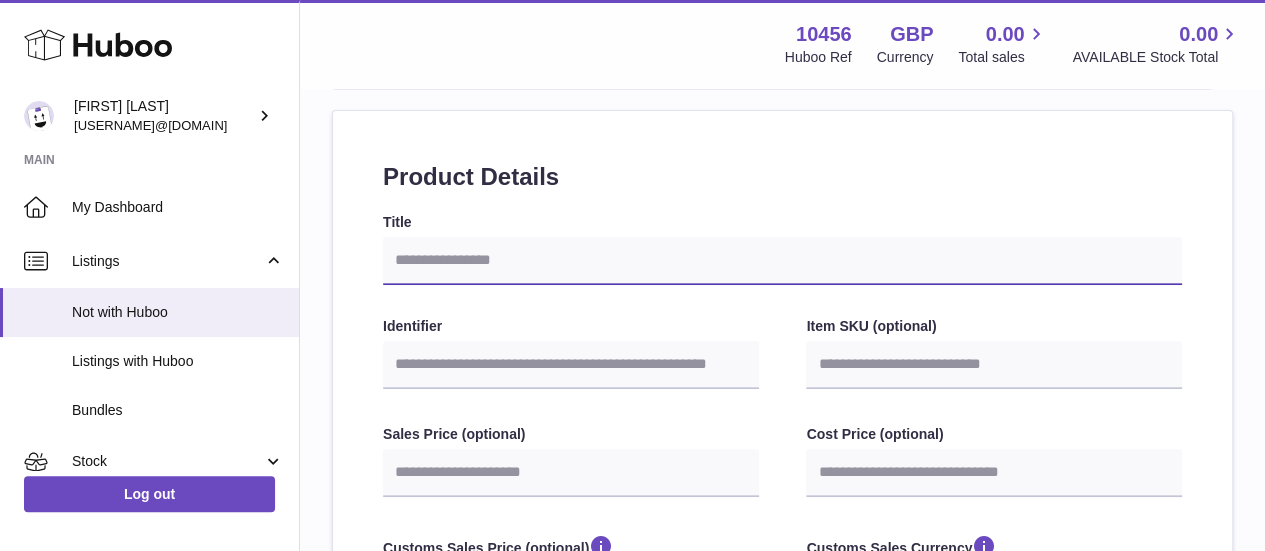 click on "Title" at bounding box center (782, 261) 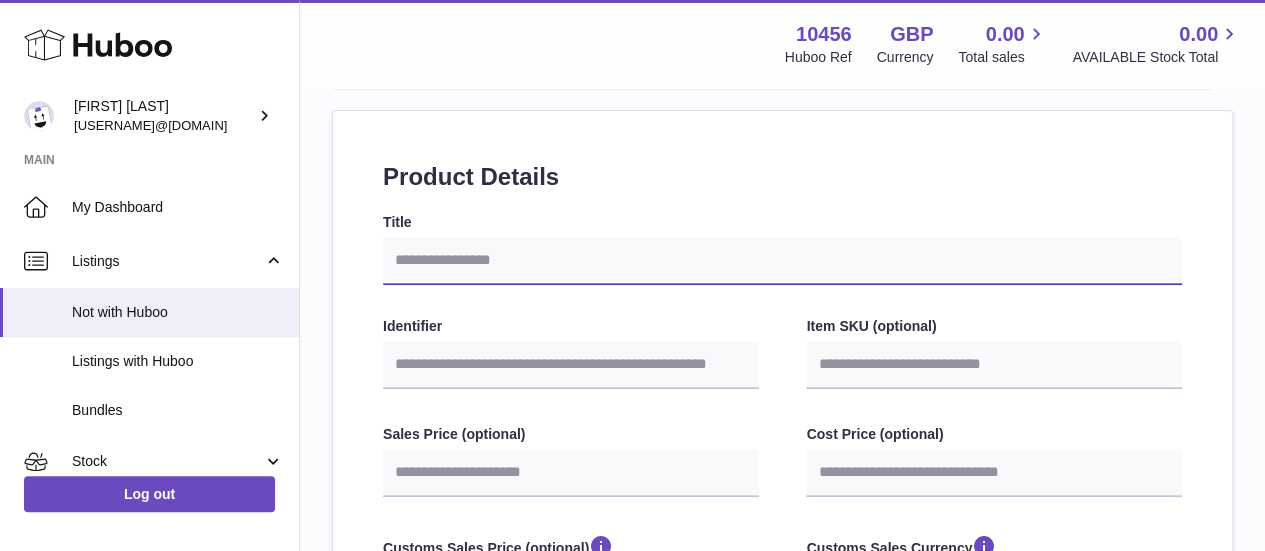type on "*" 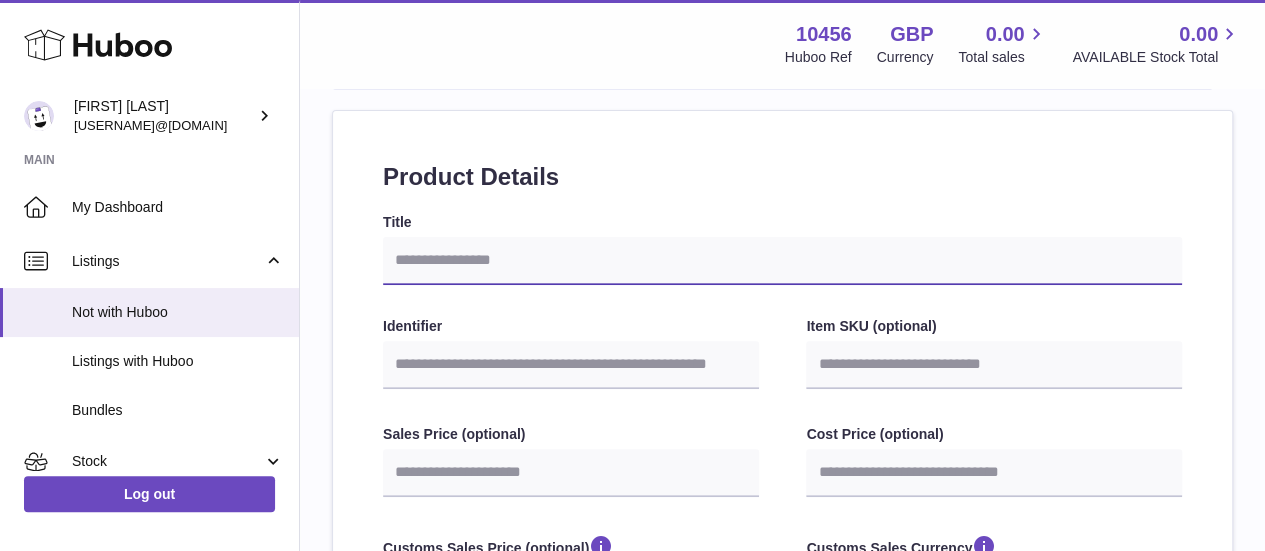 select 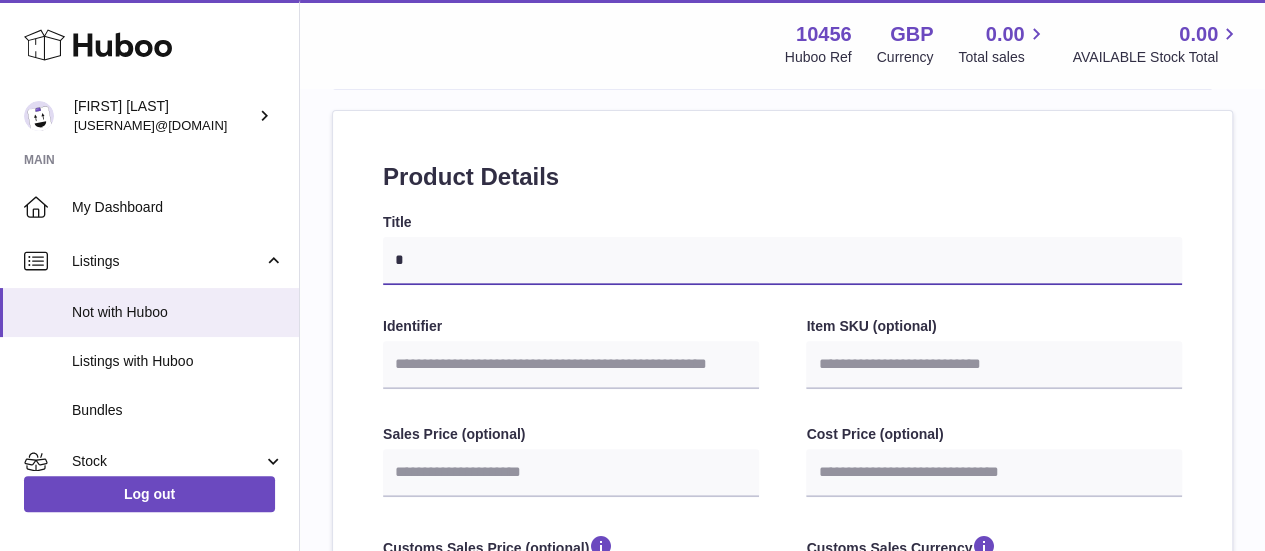 select 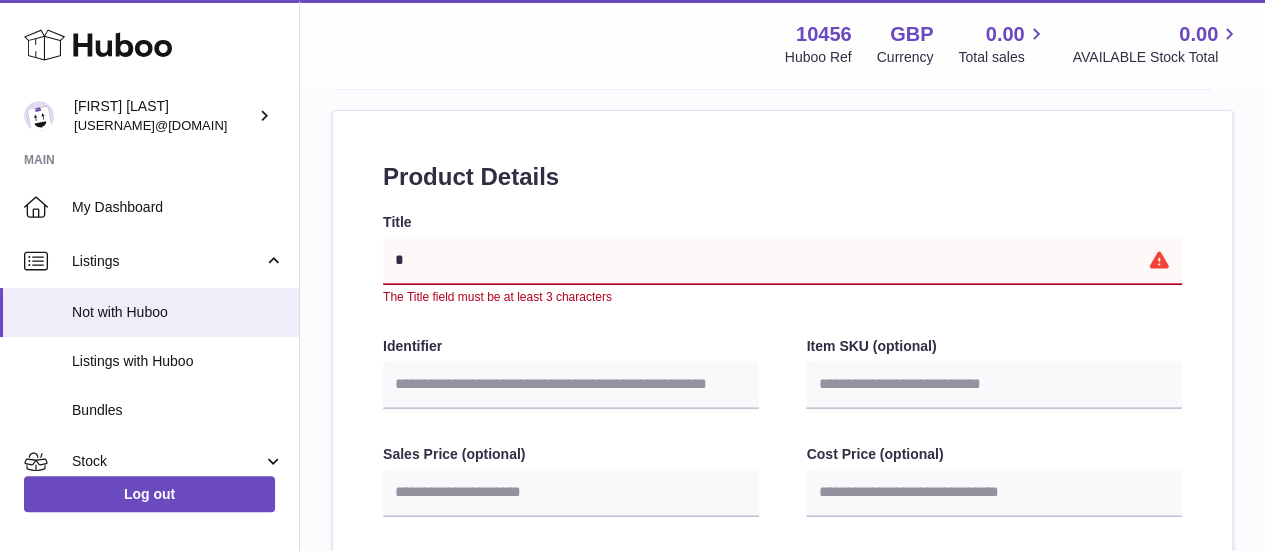 type on "**" 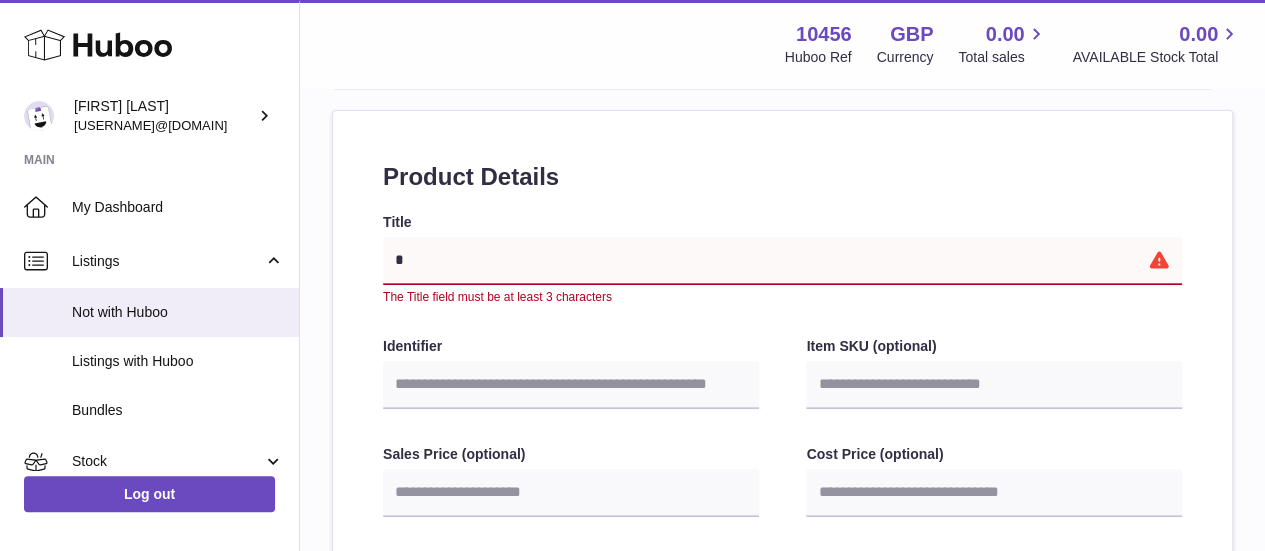 select 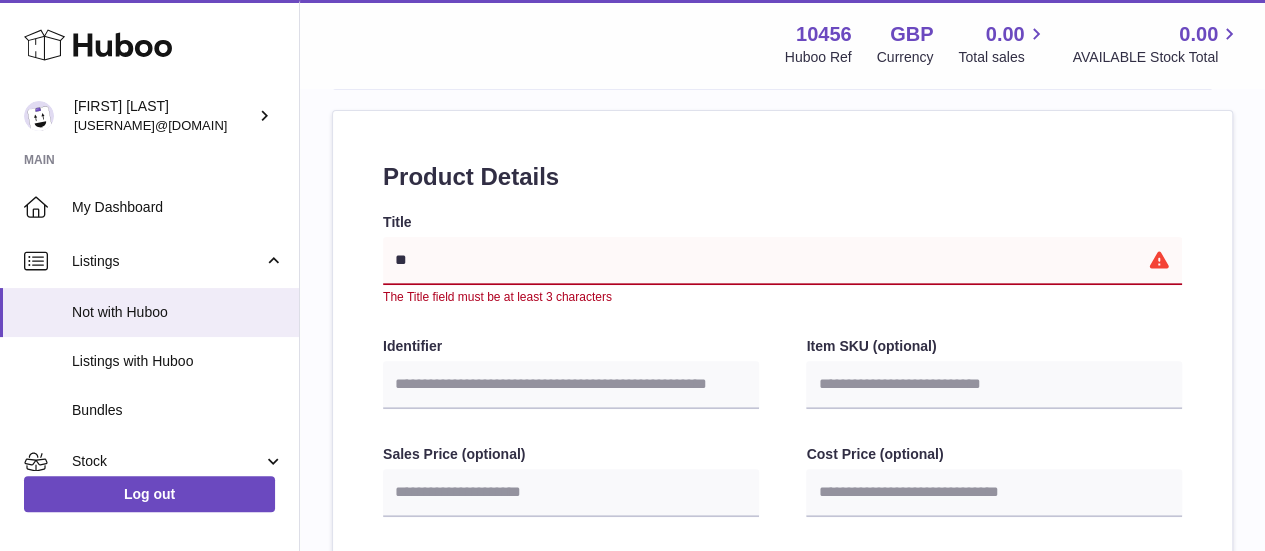 type on "***" 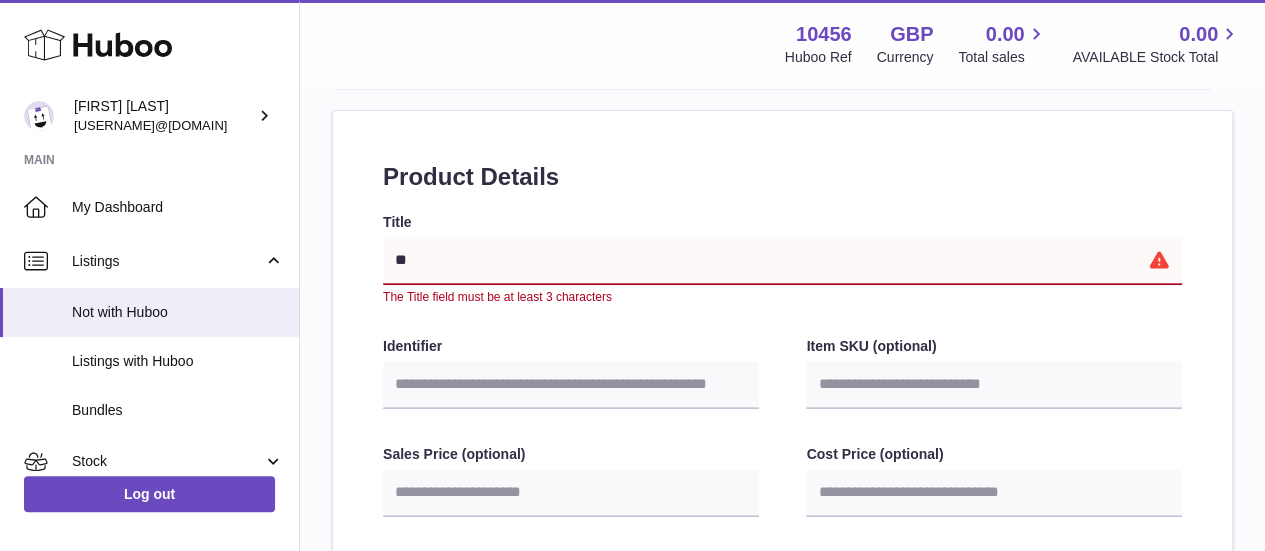 select 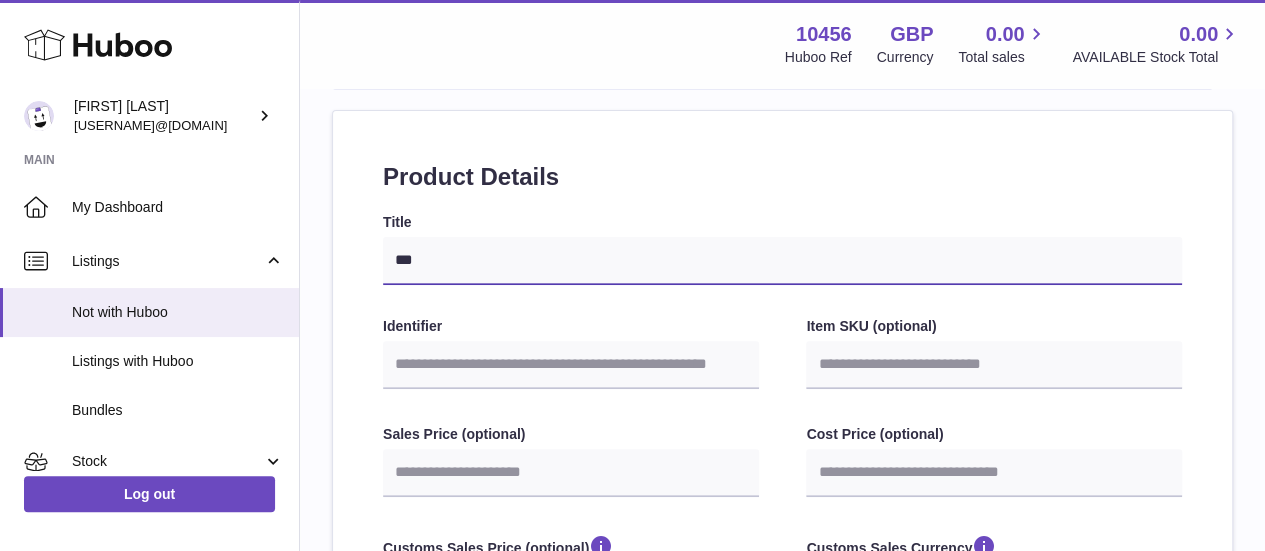 type on "****" 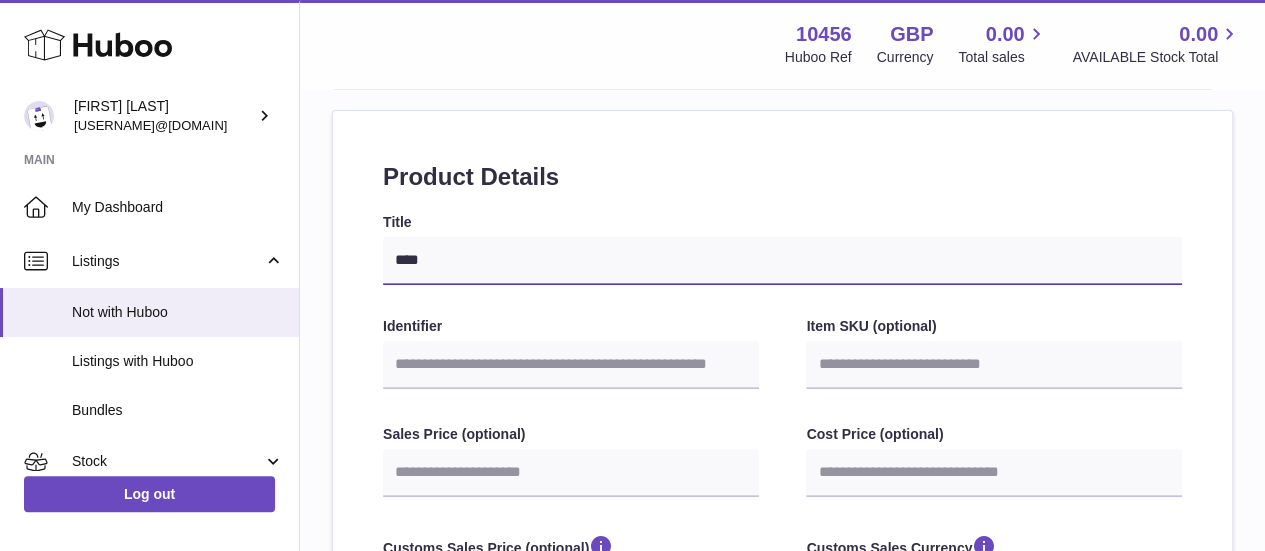 select 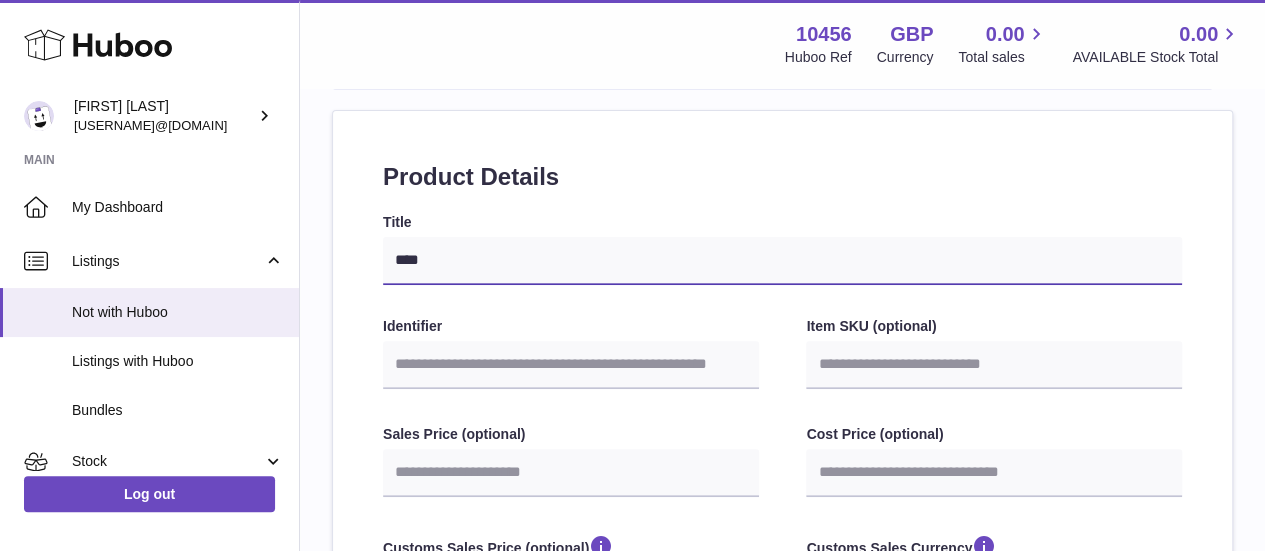 type on "*****" 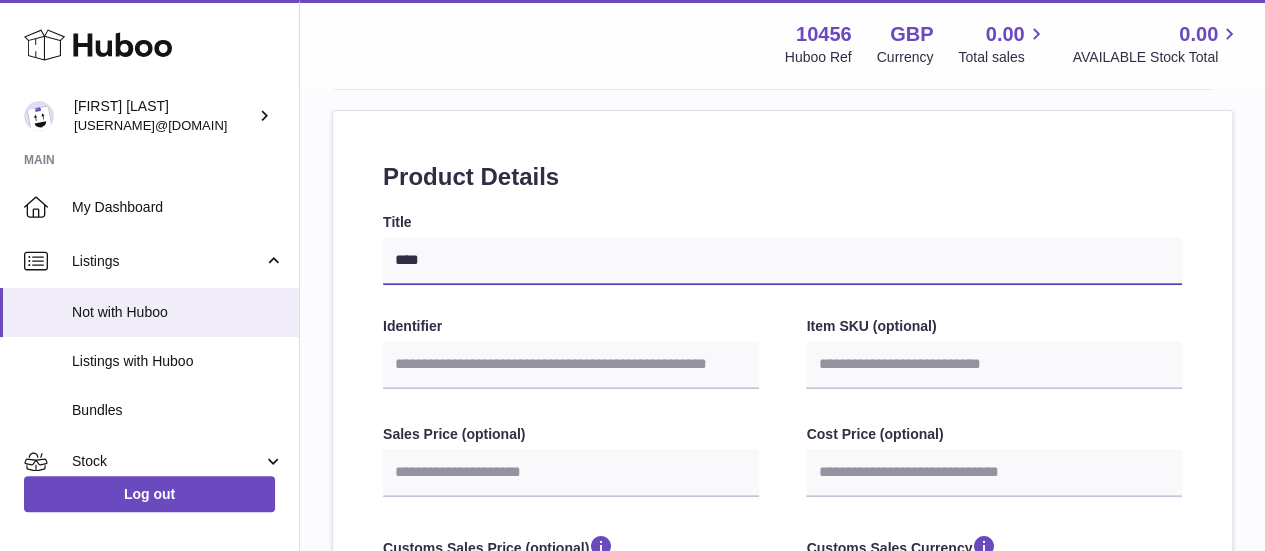 select 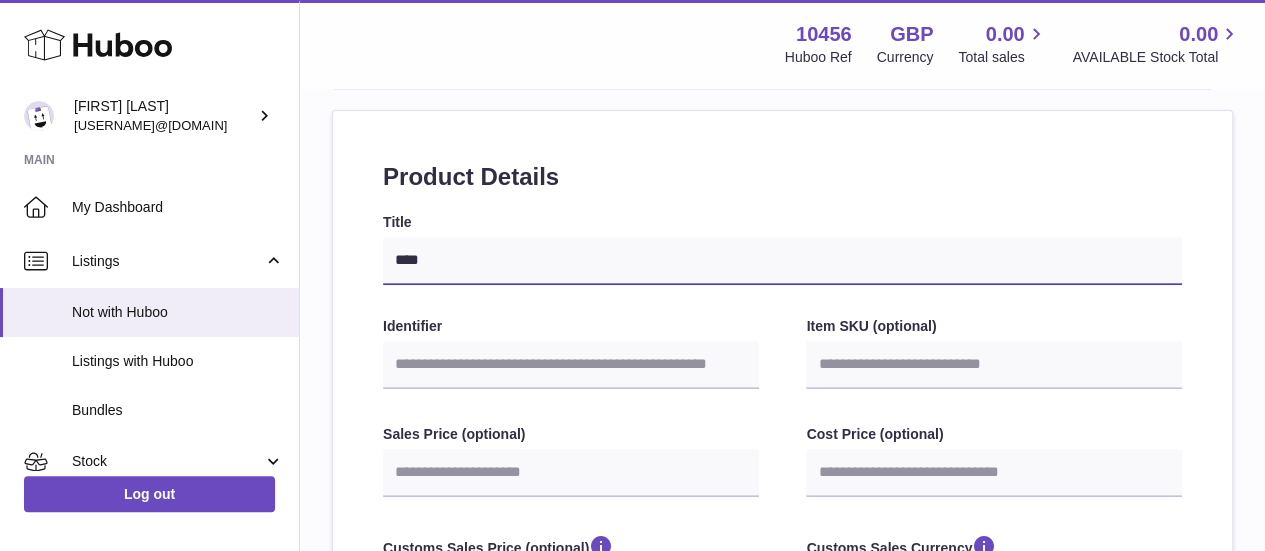 select 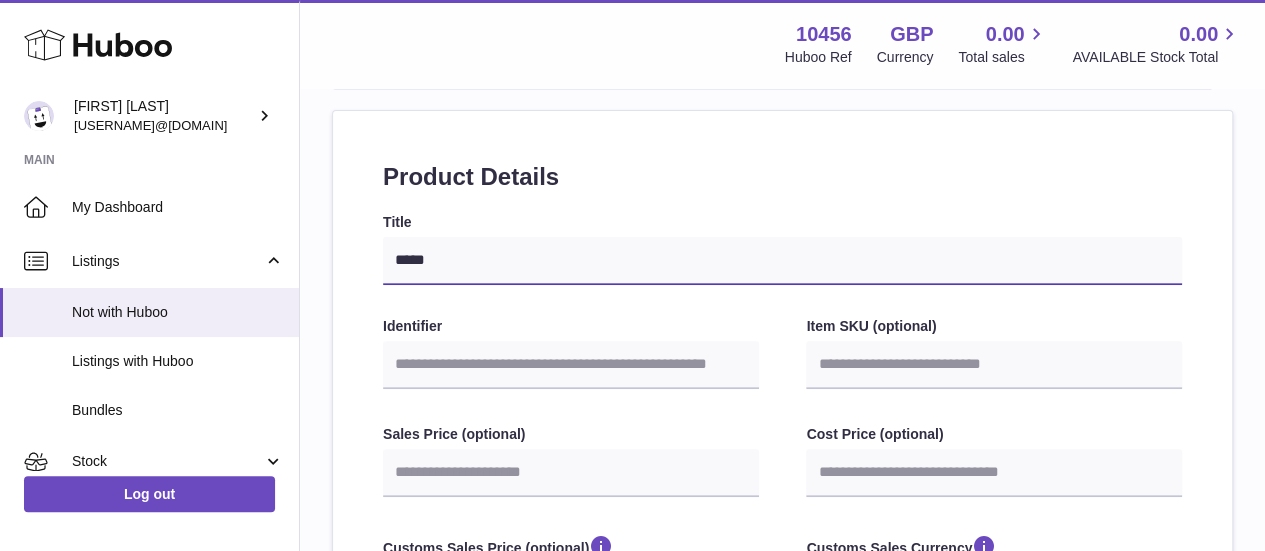 type on "******" 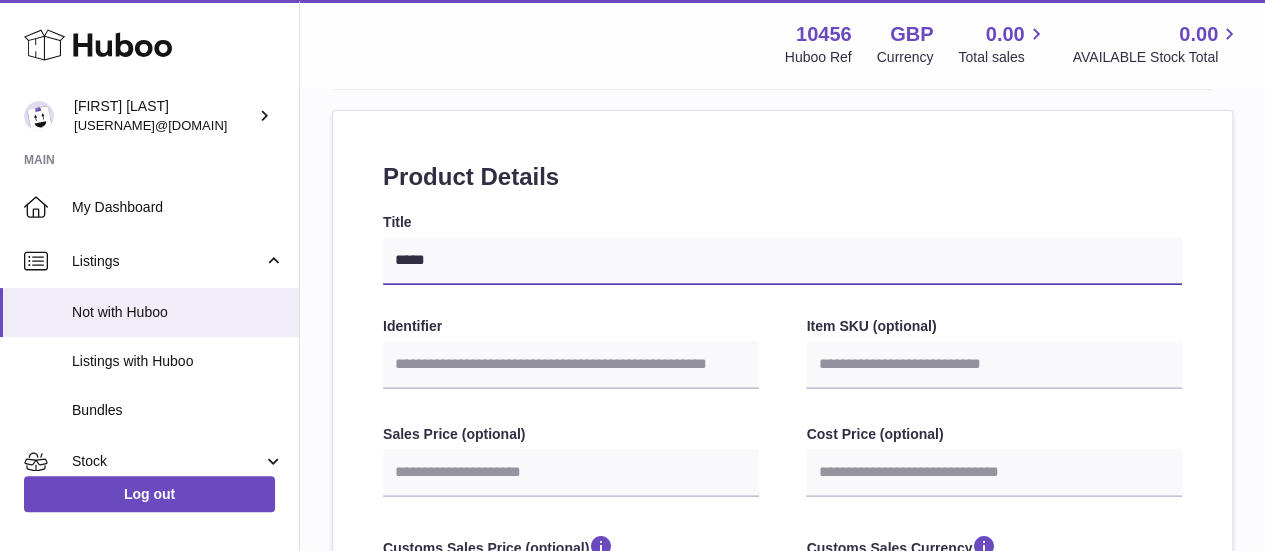 select 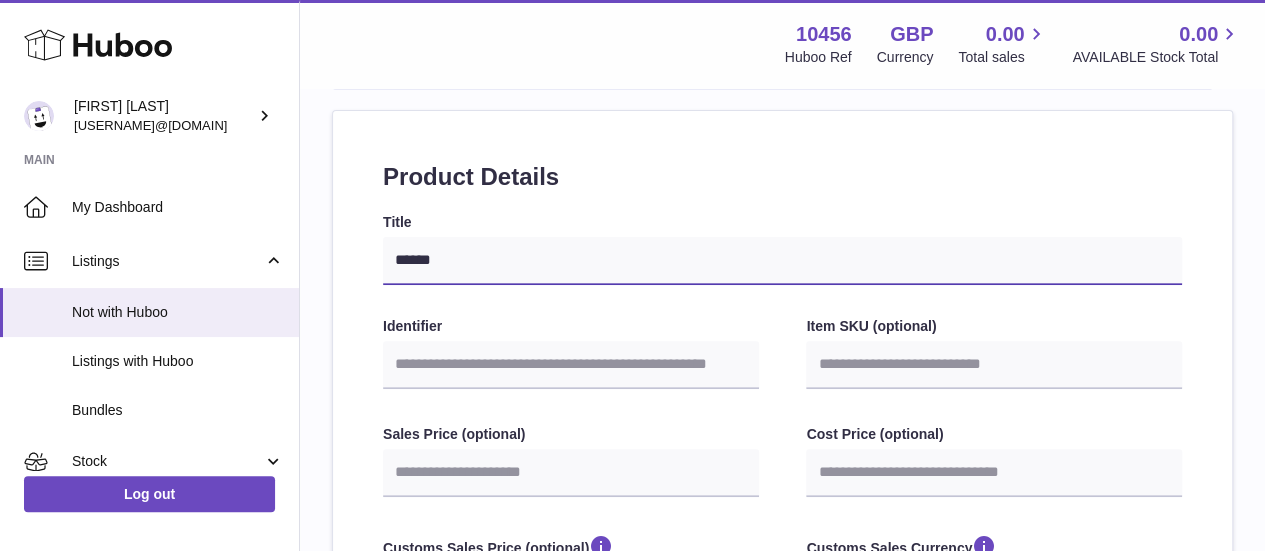 type on "*******" 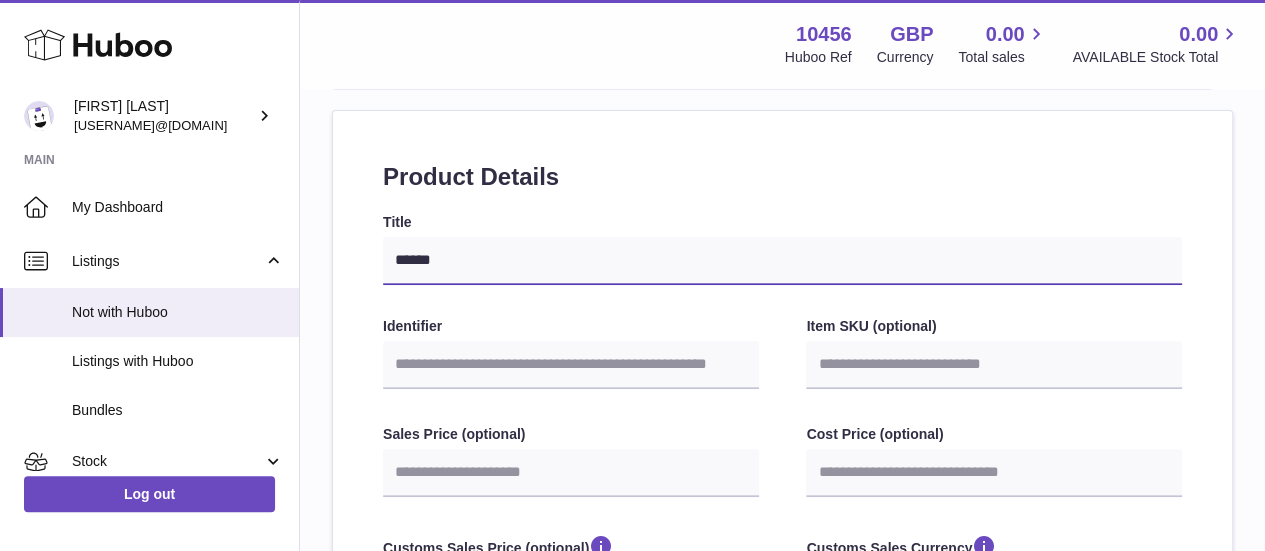 select 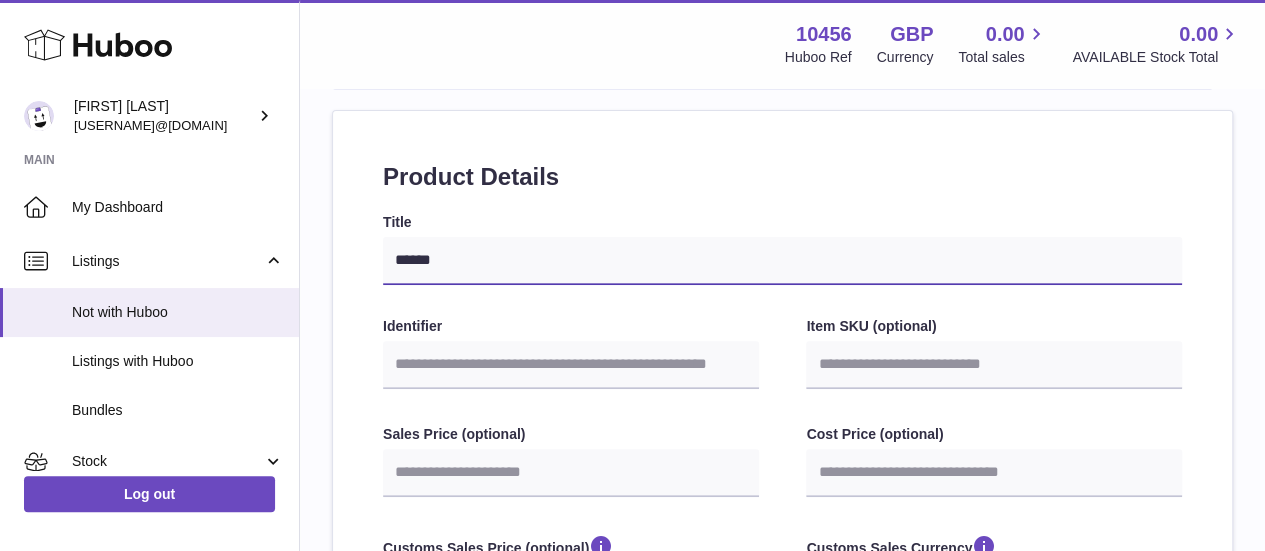 select 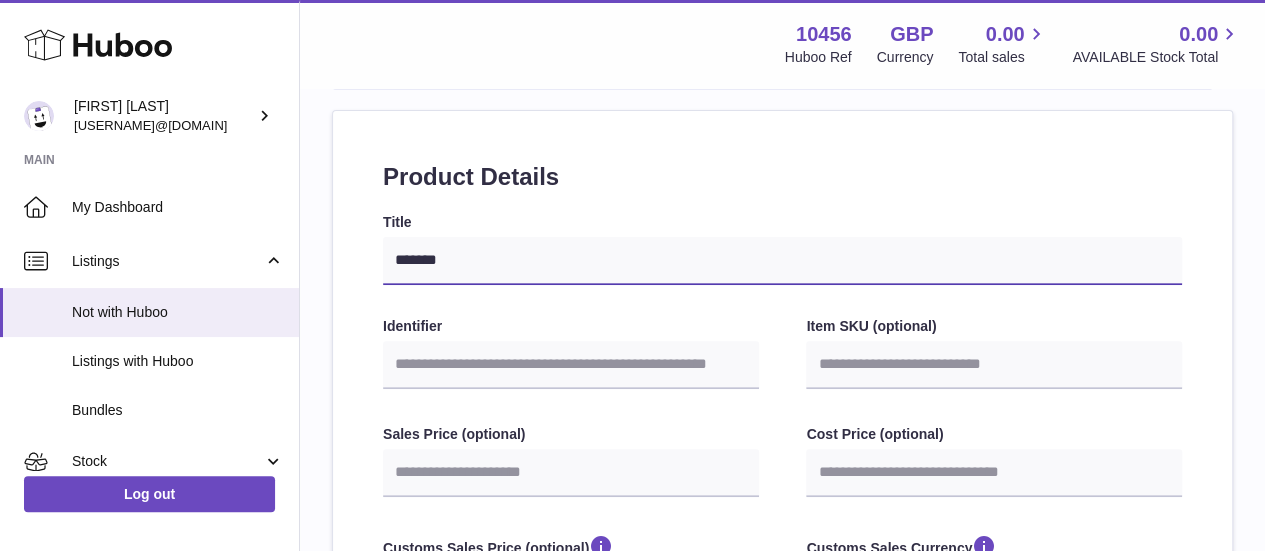 type on "******" 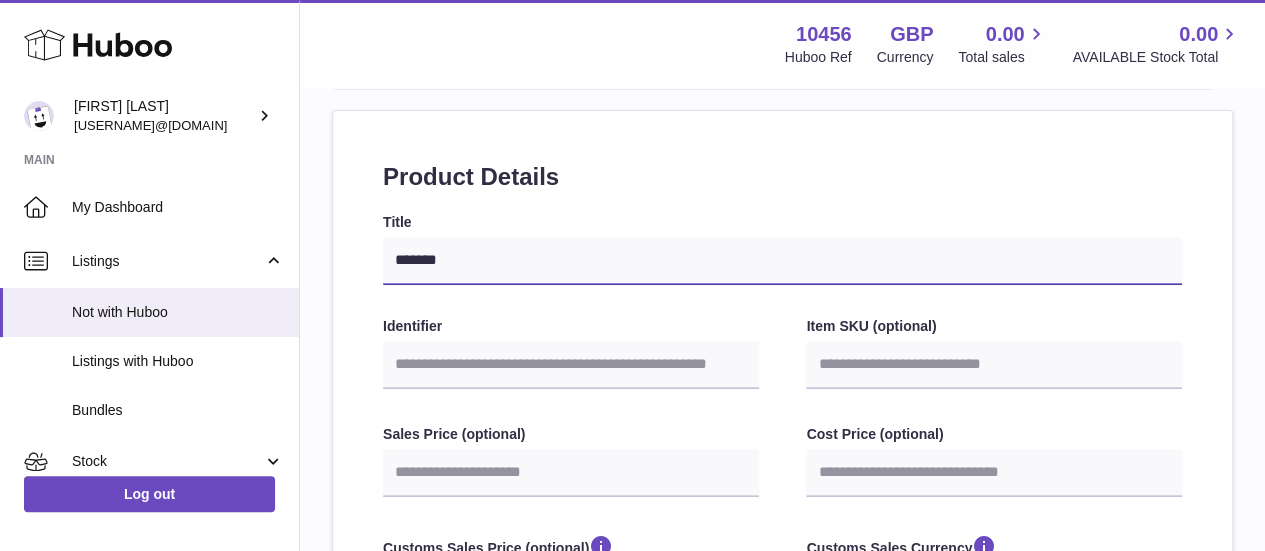 select 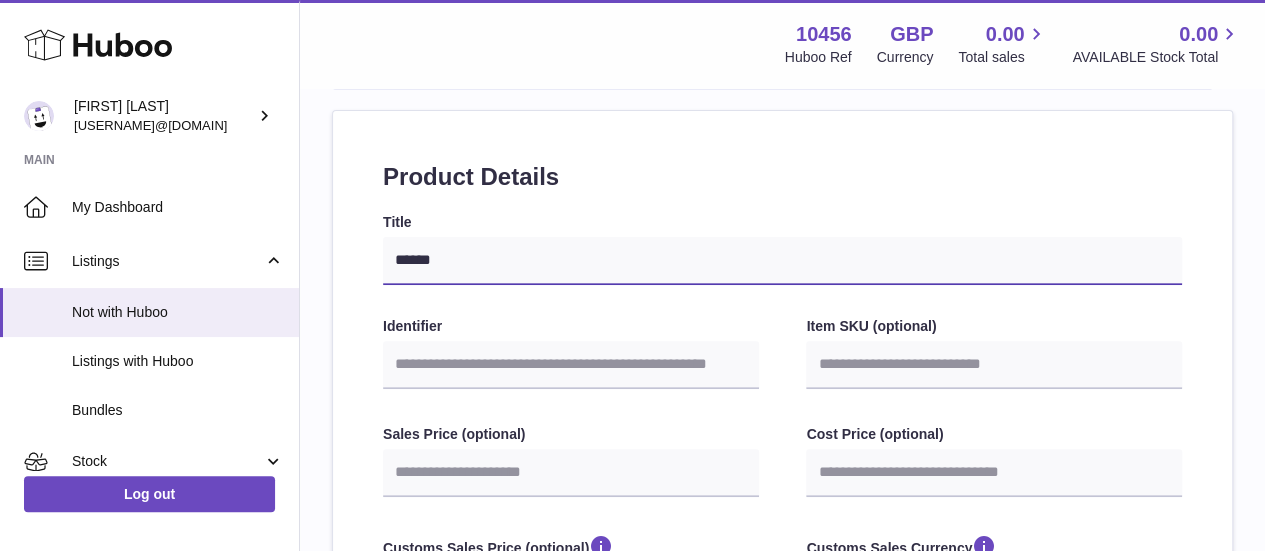 type on "*****" 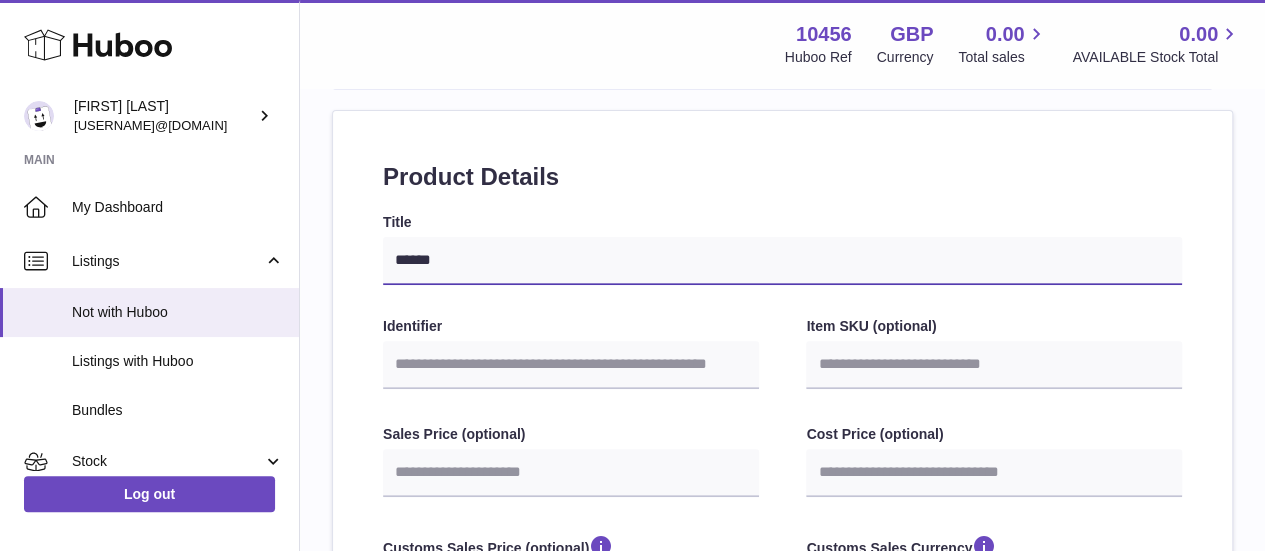 select 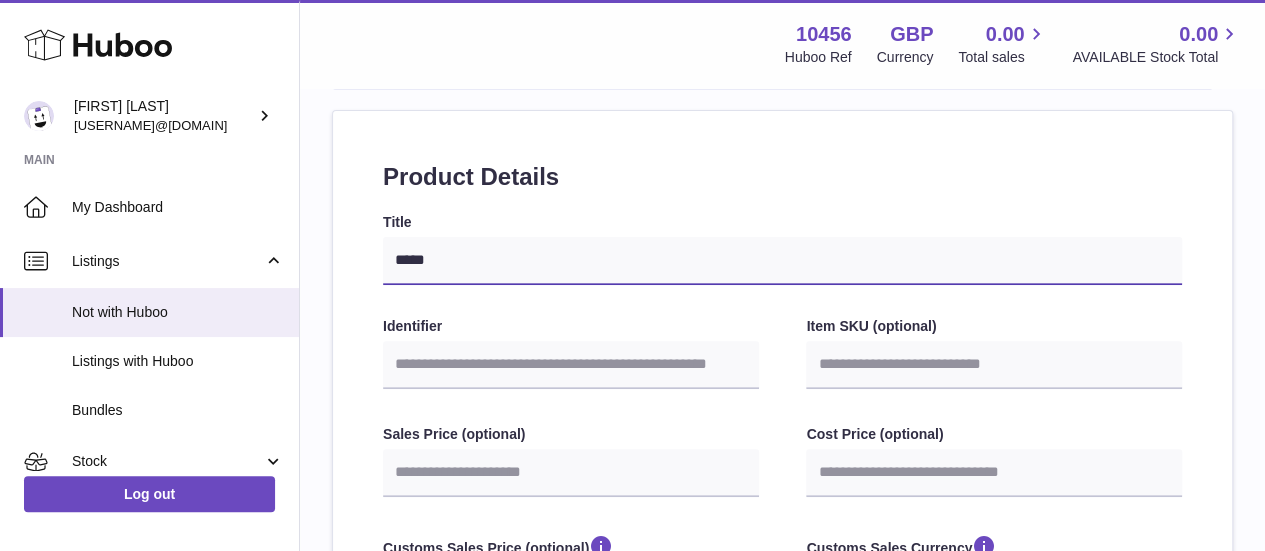 type on "****" 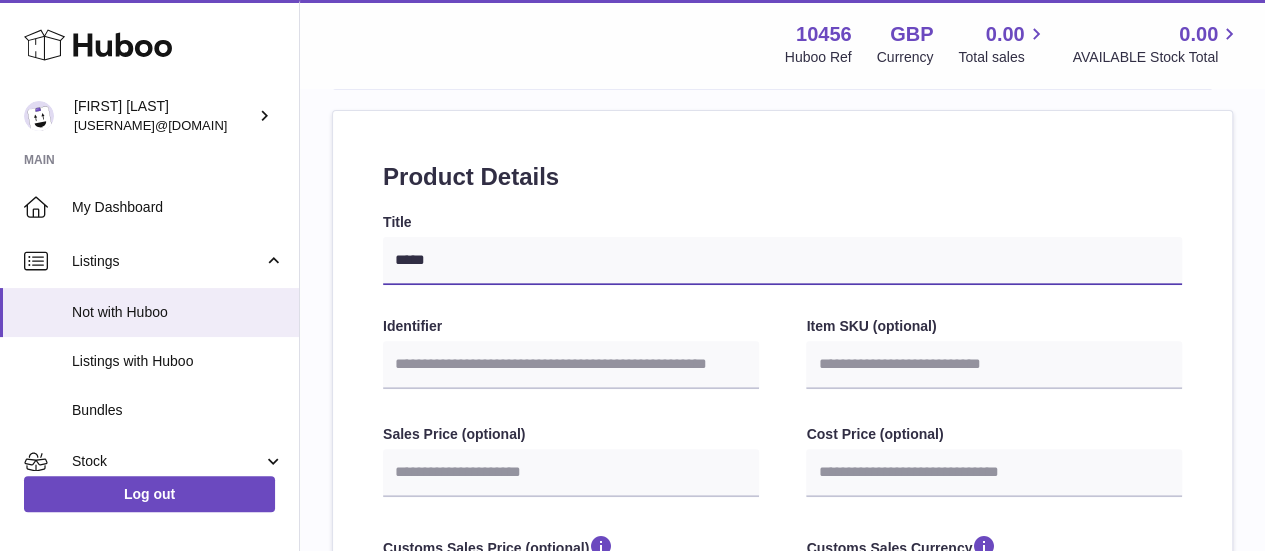 select 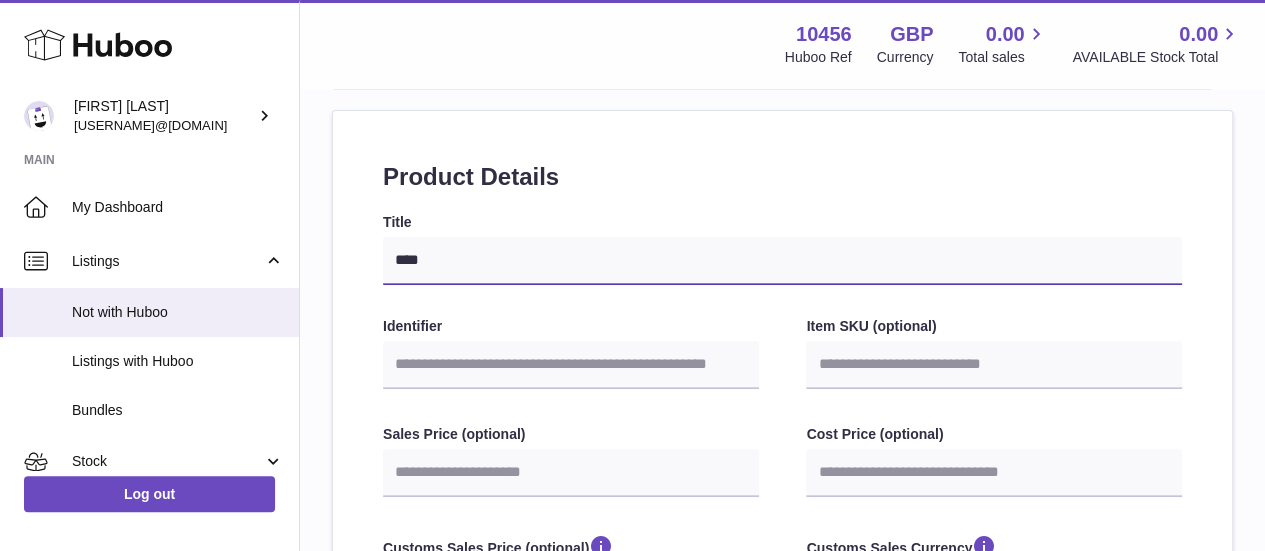 select 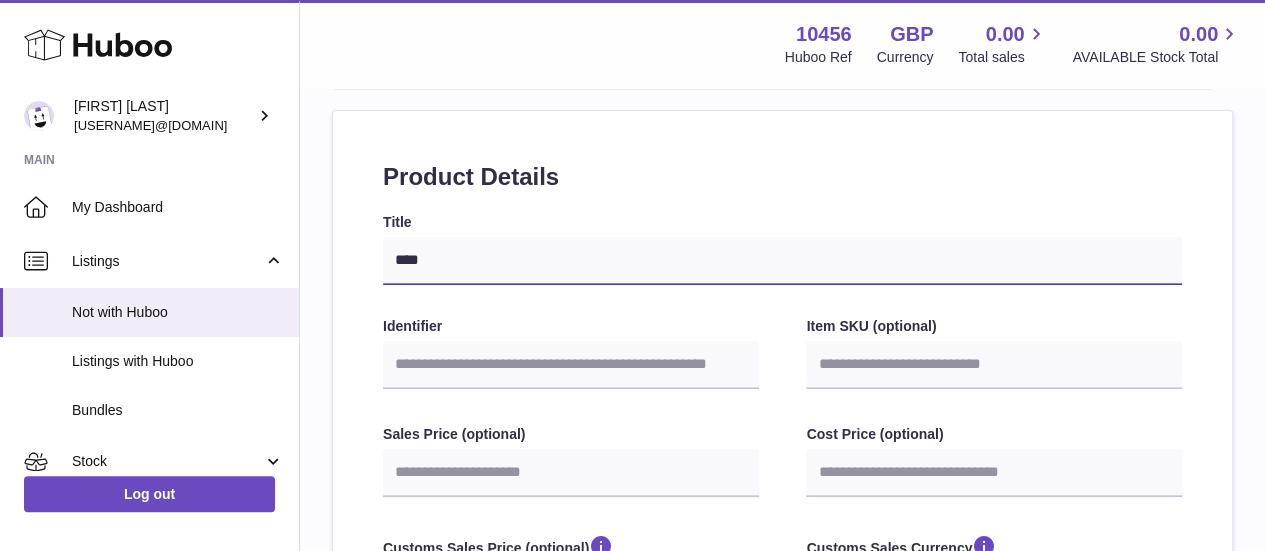 select 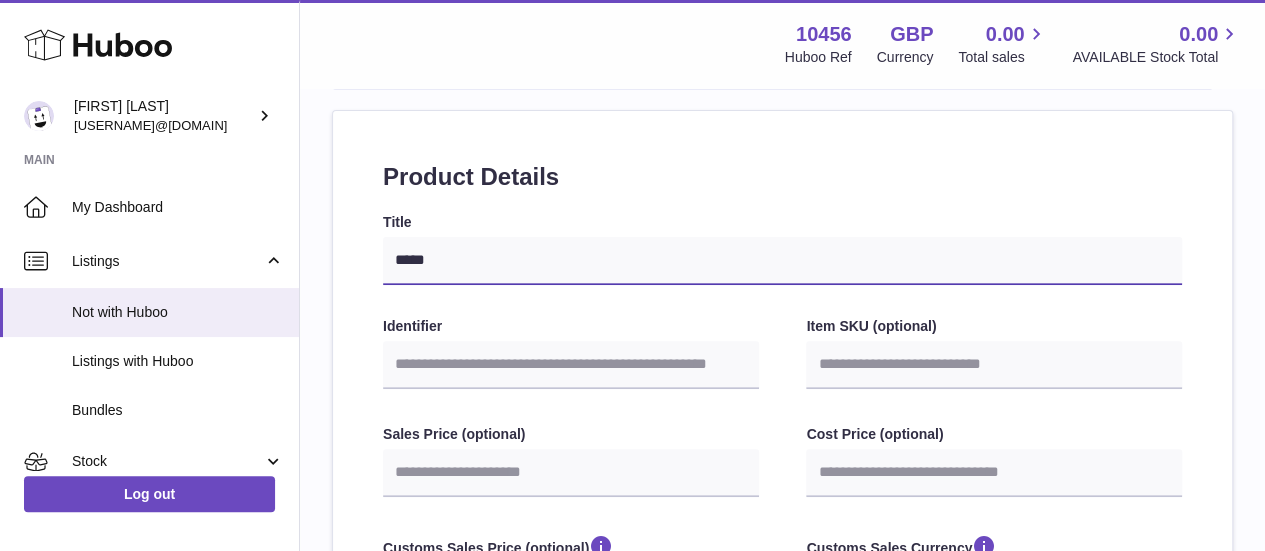 type on "******" 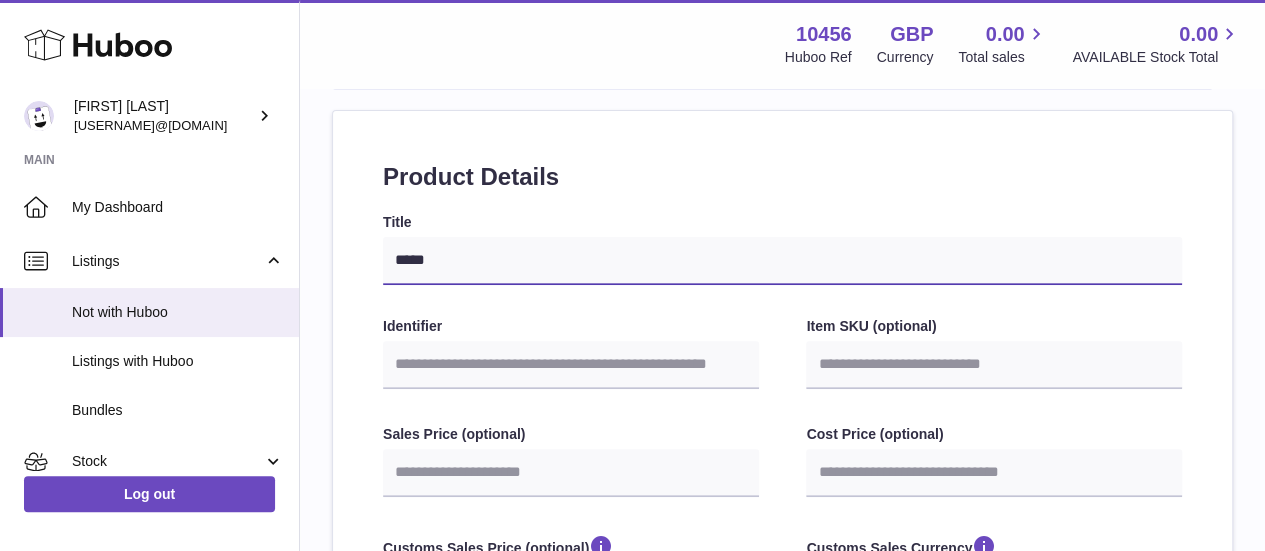 select 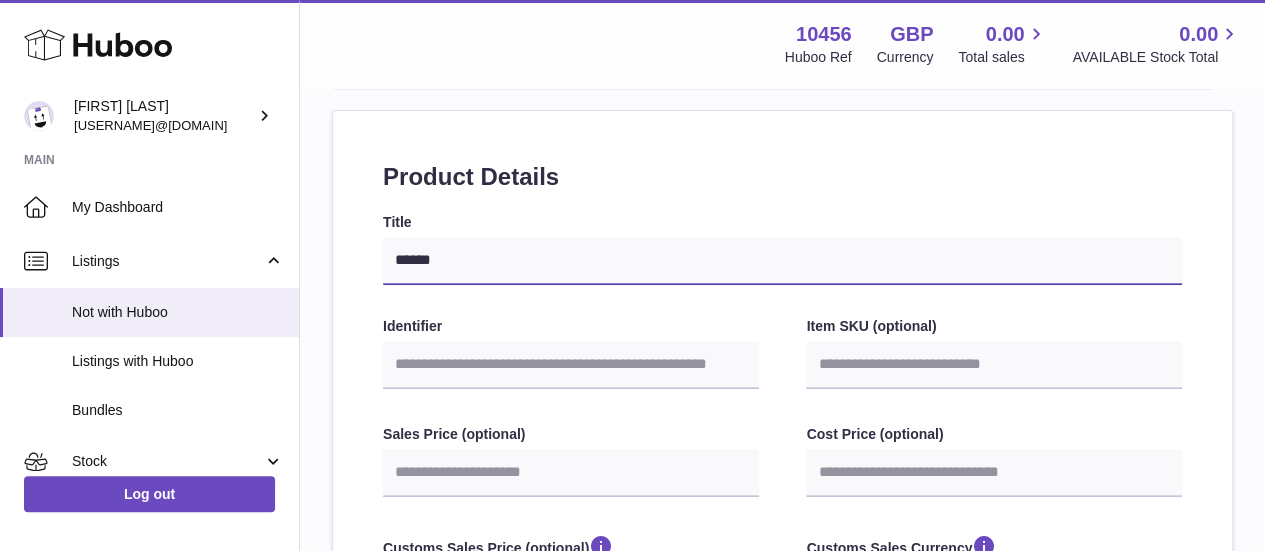 select 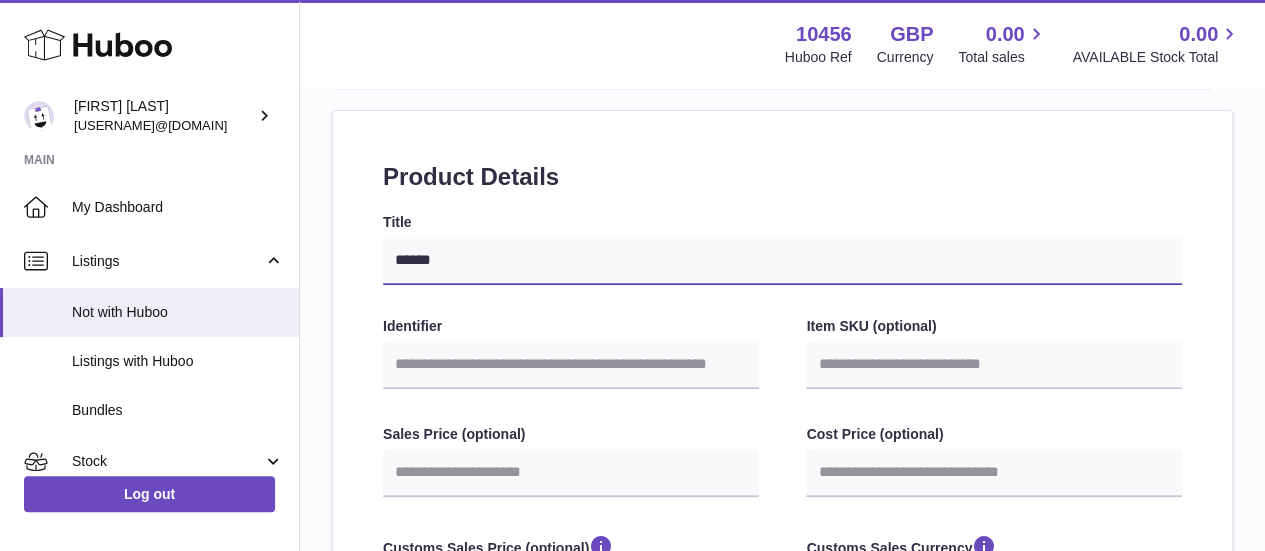type on "*******" 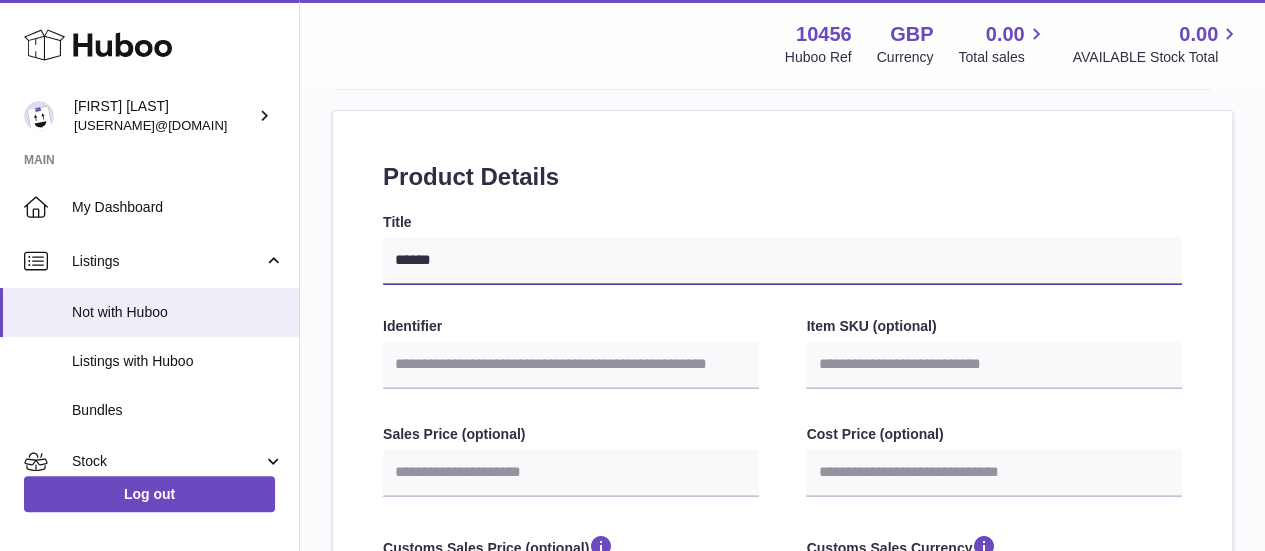 select 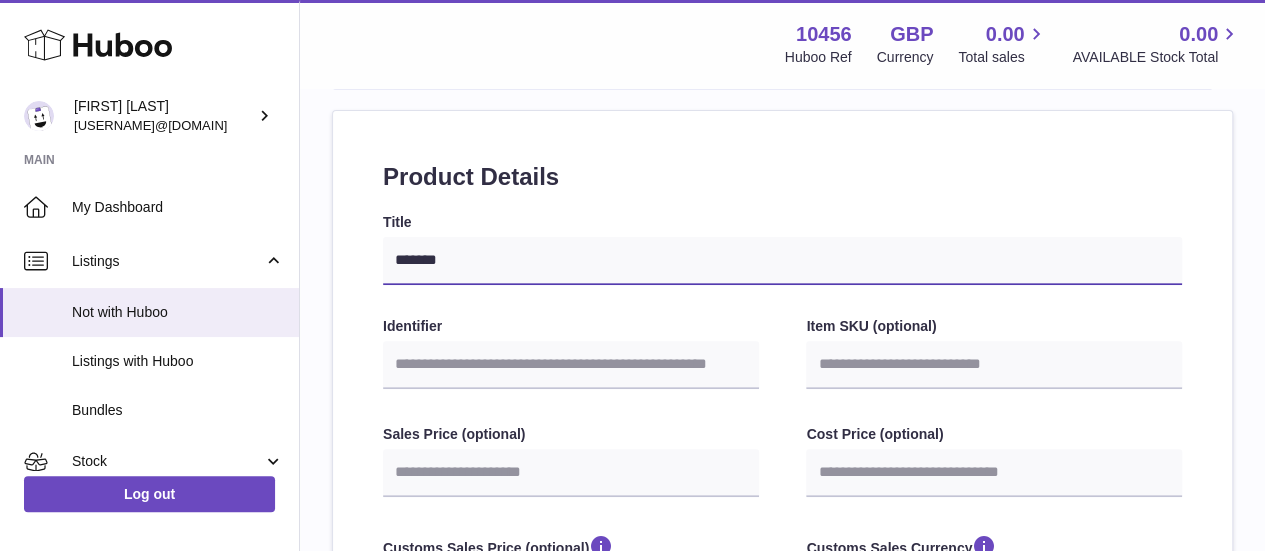 type on "********" 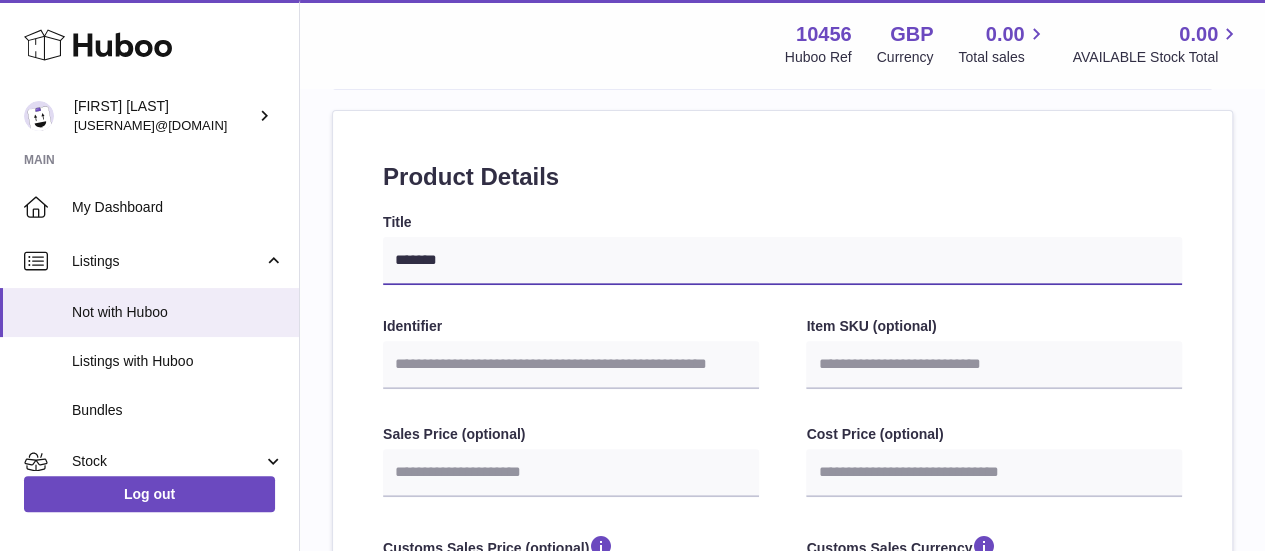 select 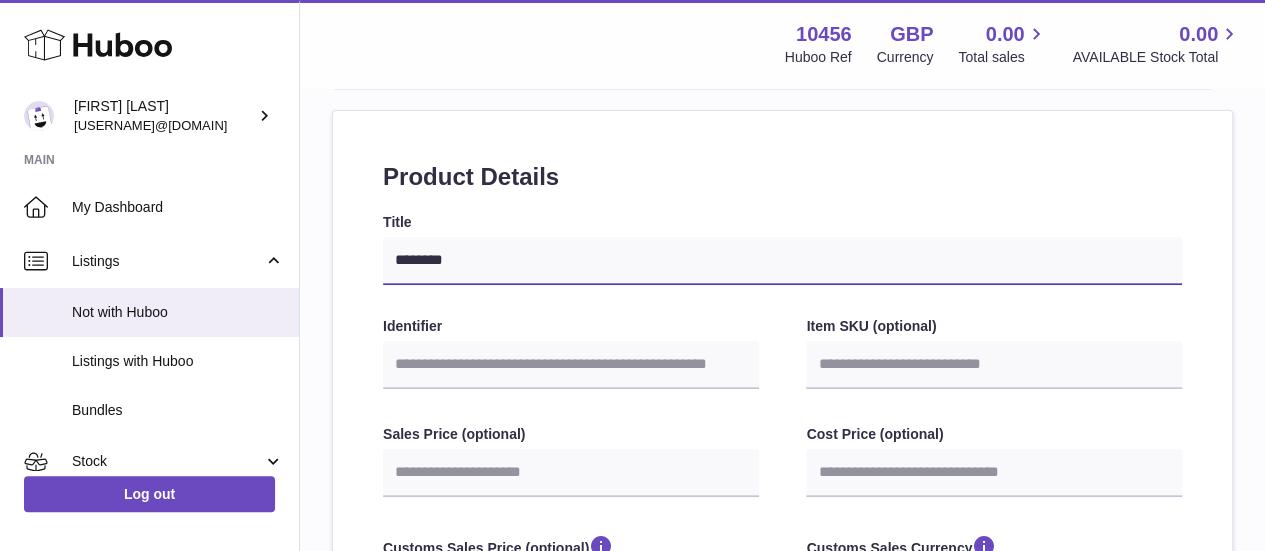 type on "*********" 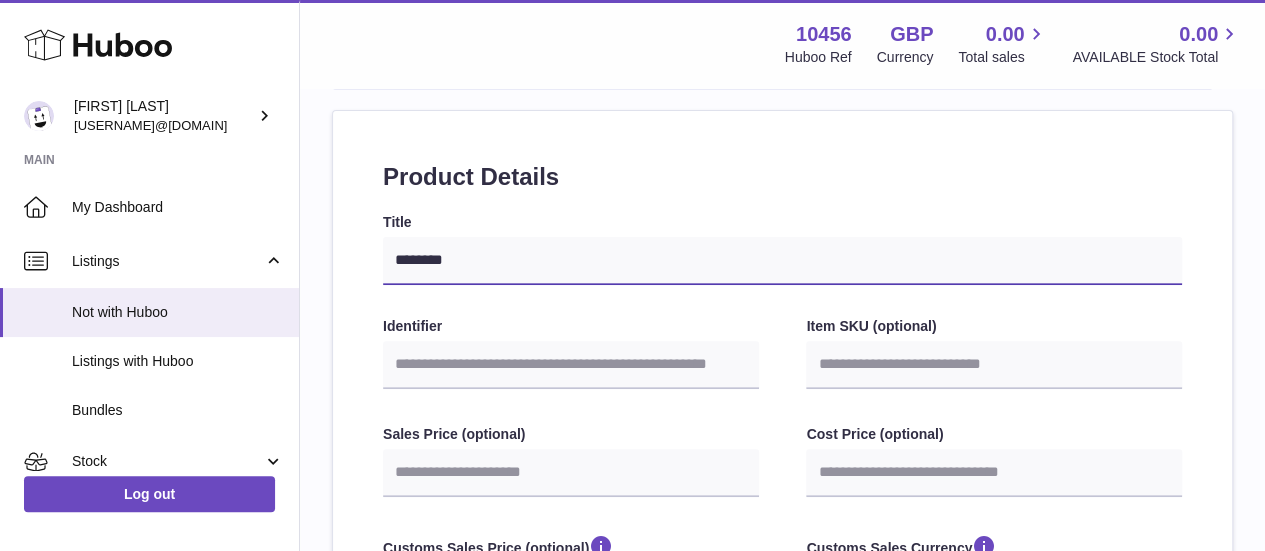select 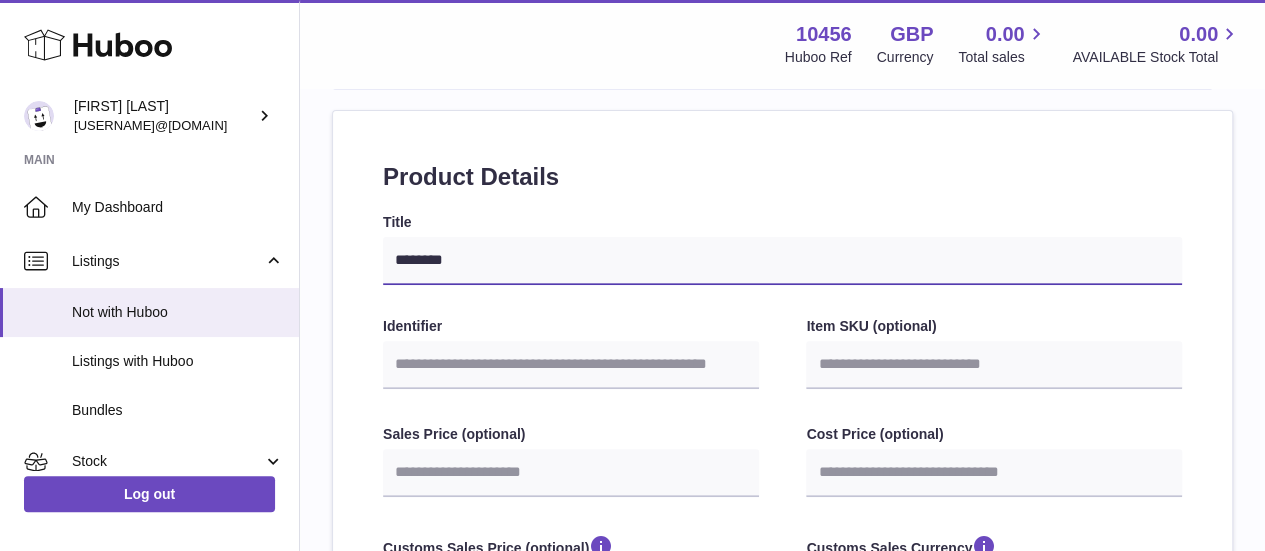 select 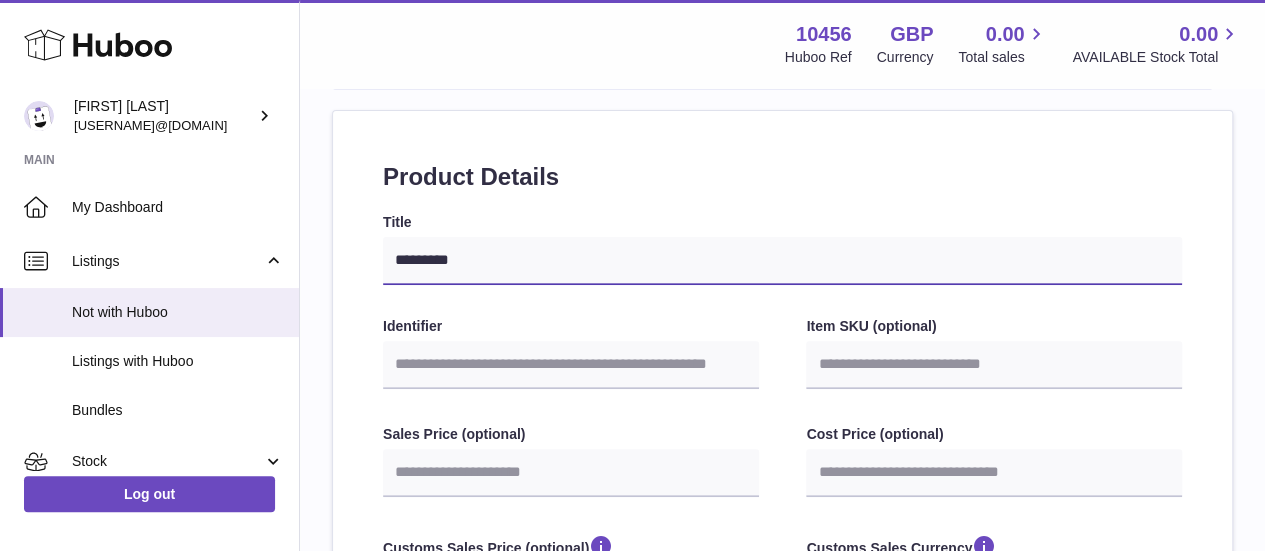 type on "**********" 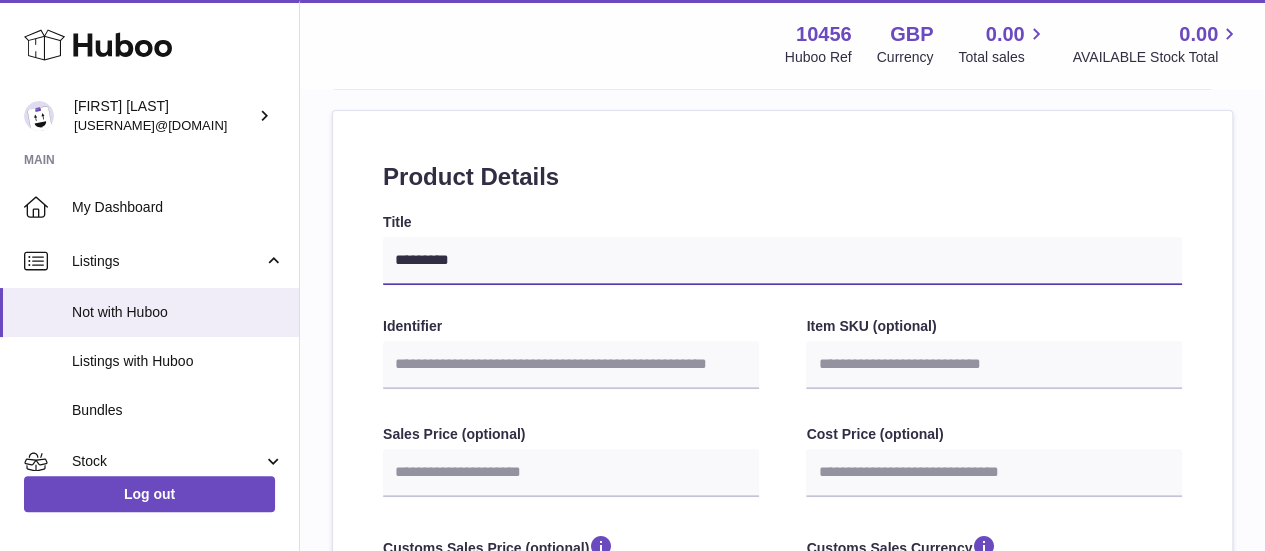 select 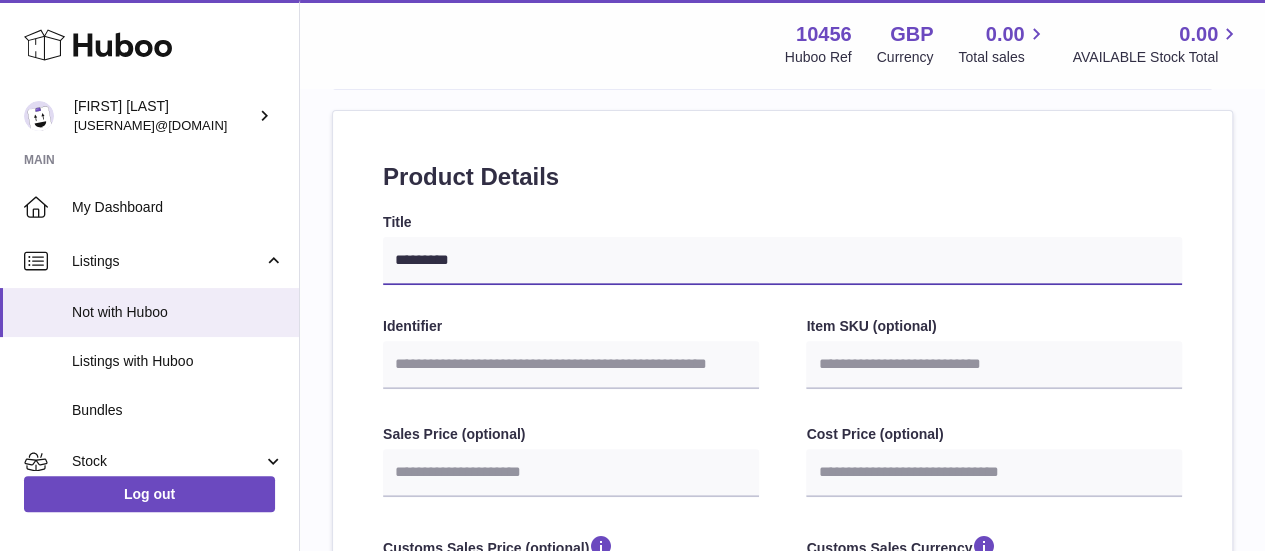 select 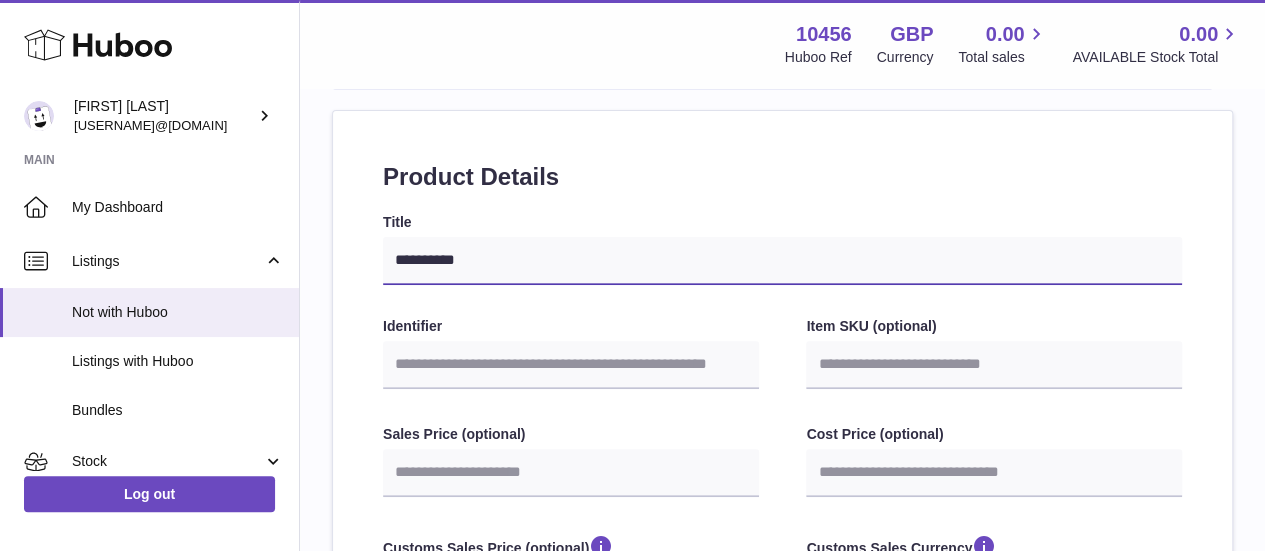 type on "**********" 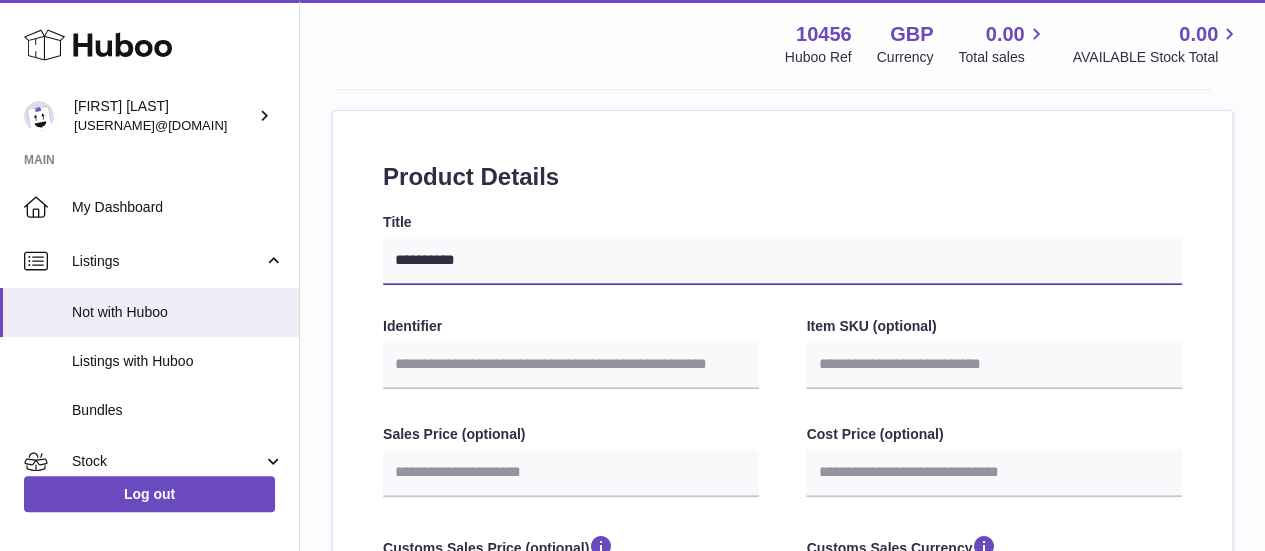 select 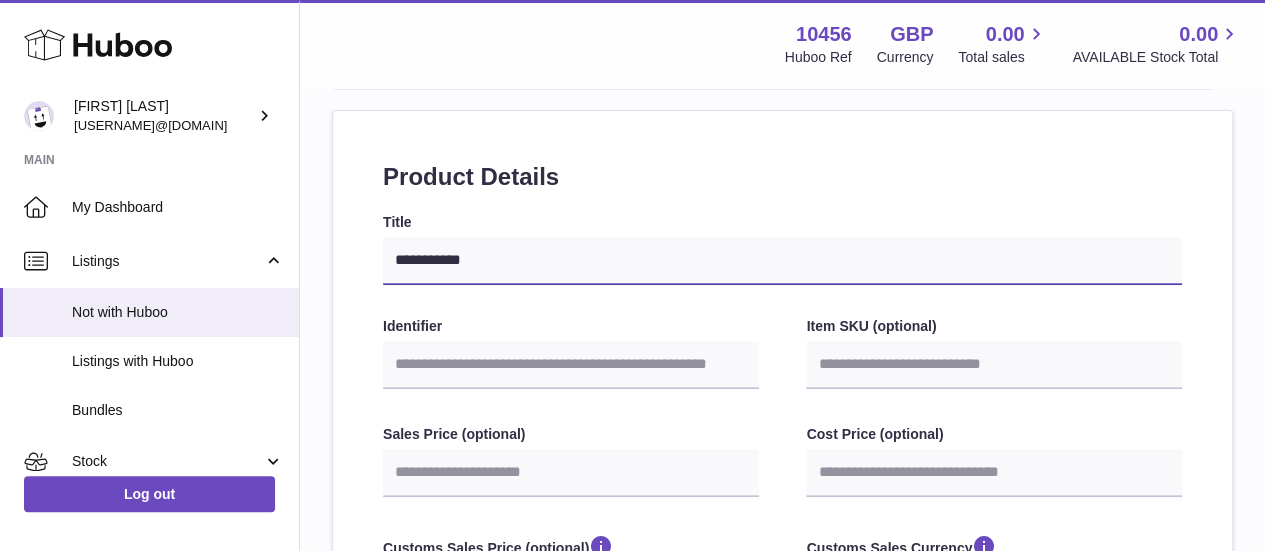 select 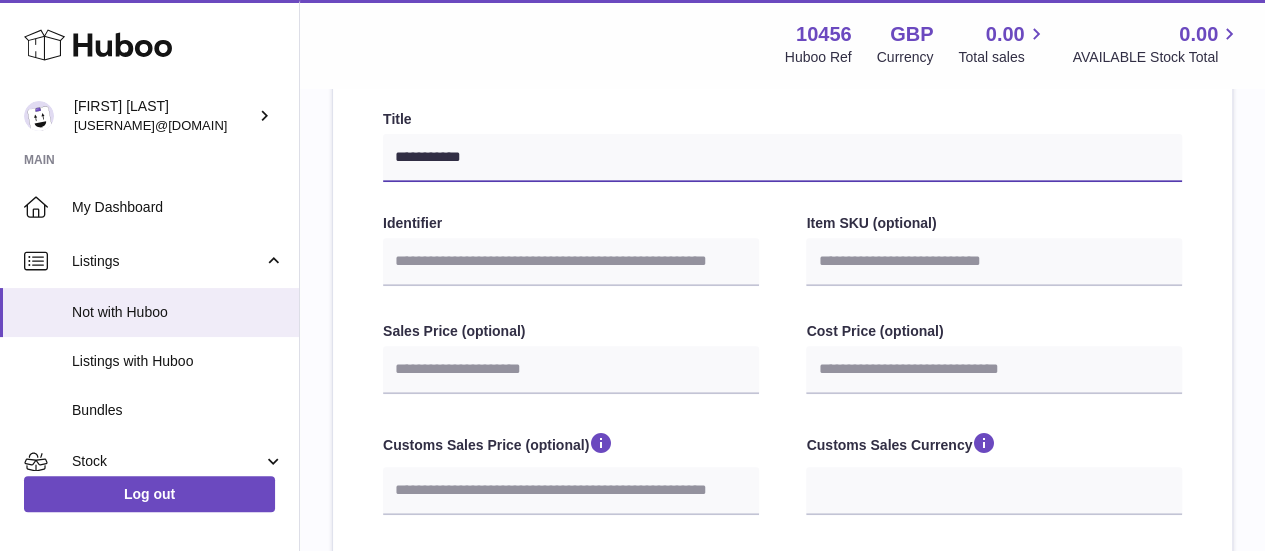 scroll, scrollTop: 320, scrollLeft: 0, axis: vertical 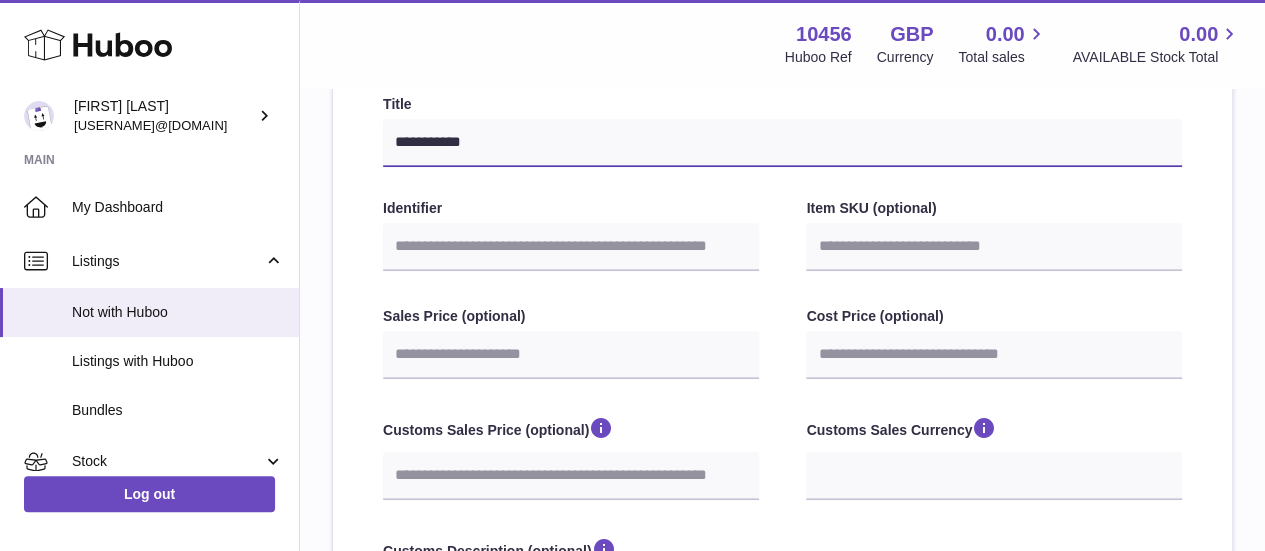 type on "**********" 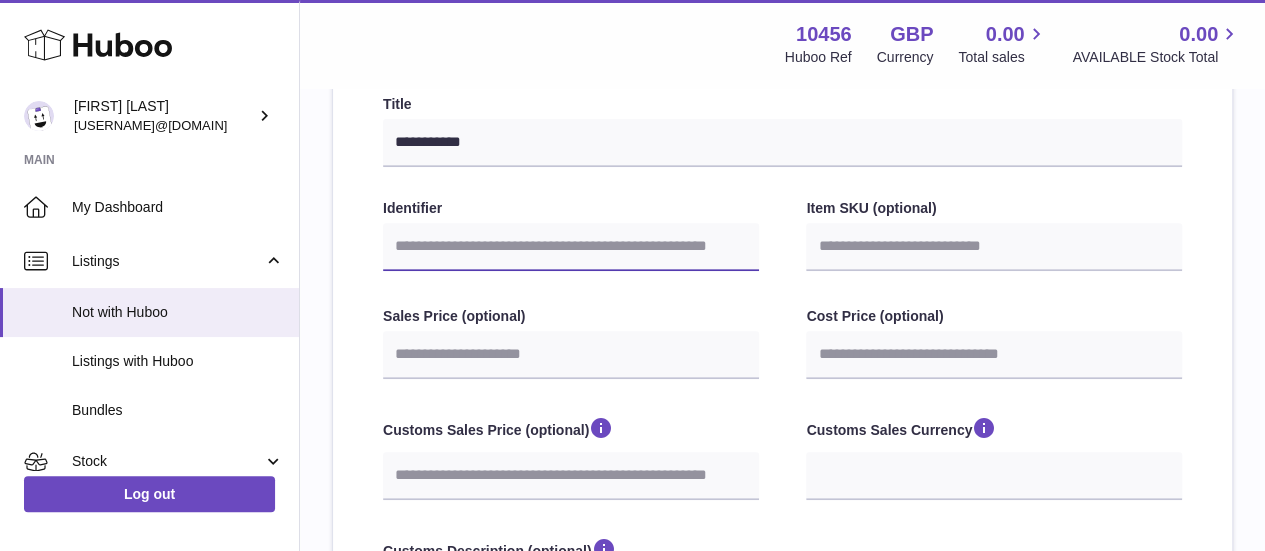 click on "Identifier" at bounding box center [571, 247] 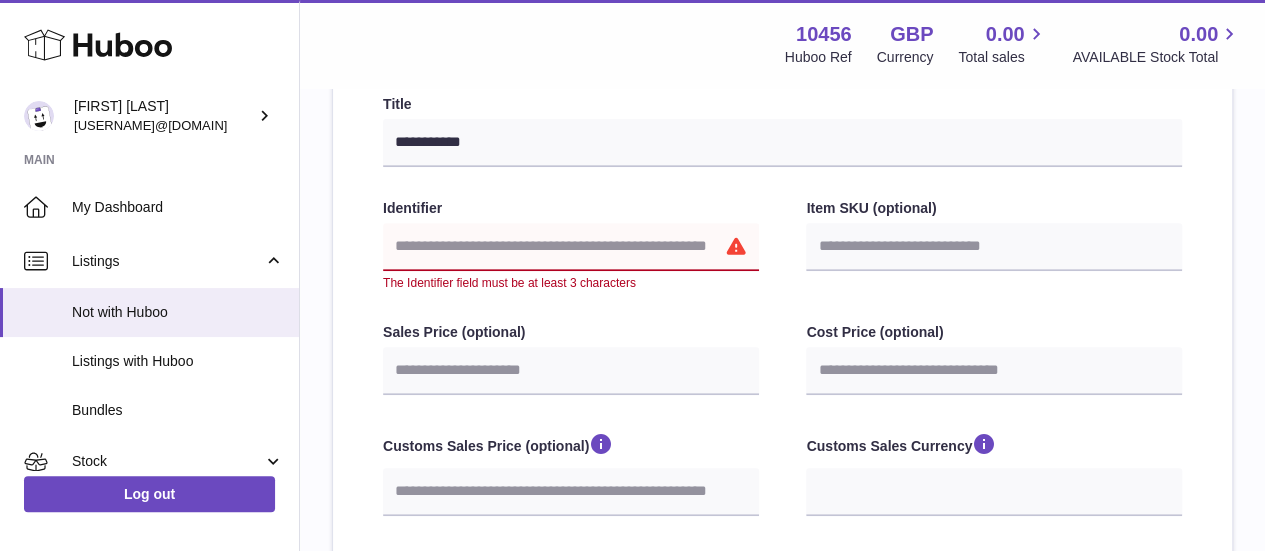 type on "*" 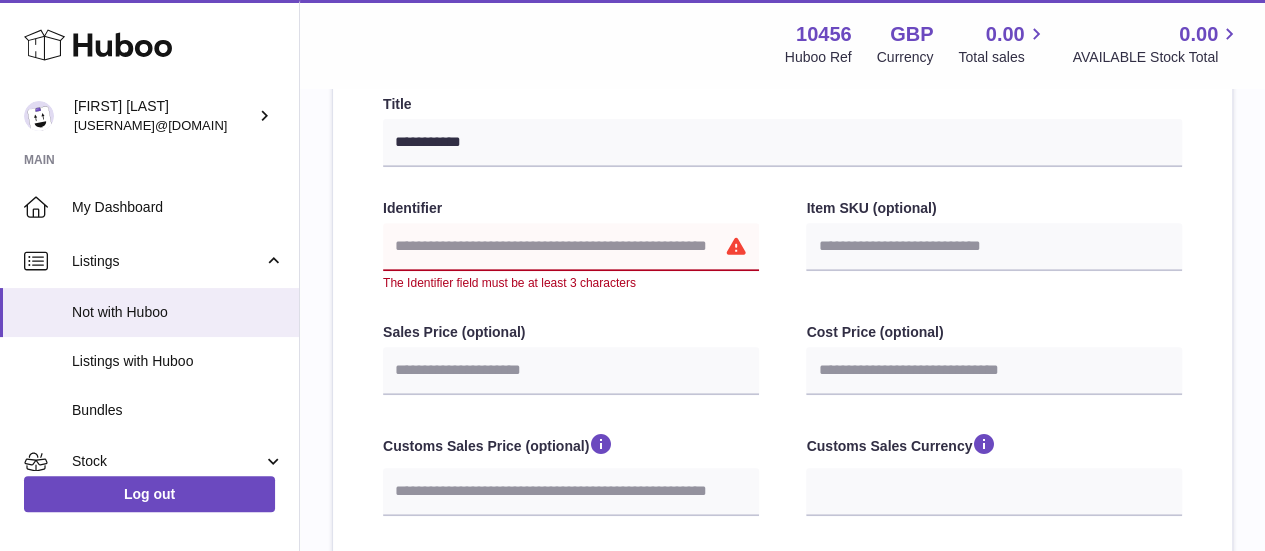 select 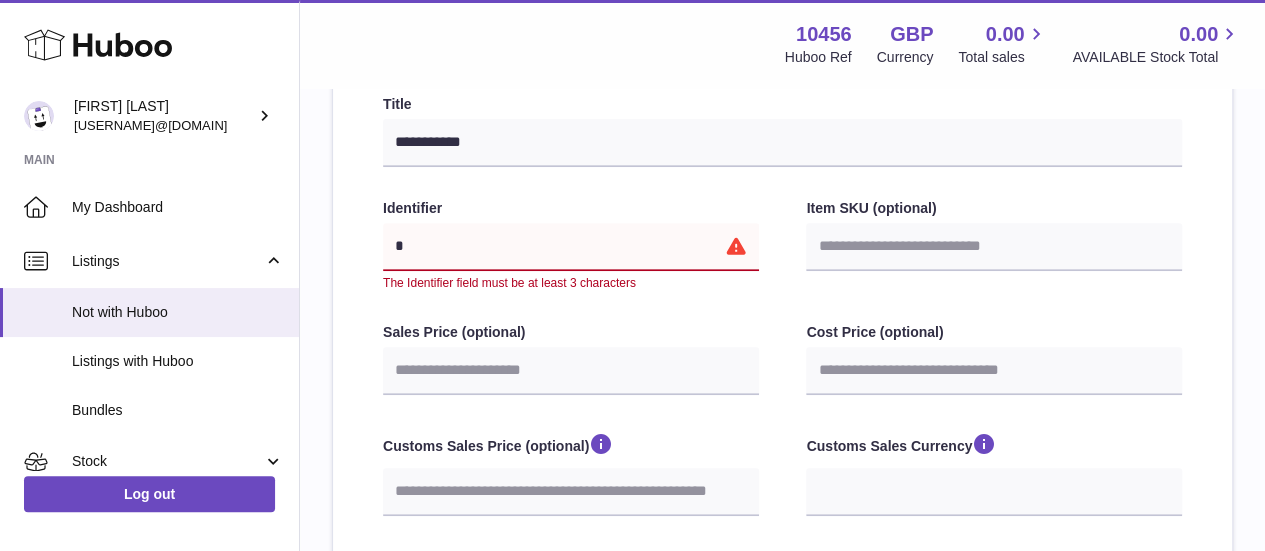 type on "**" 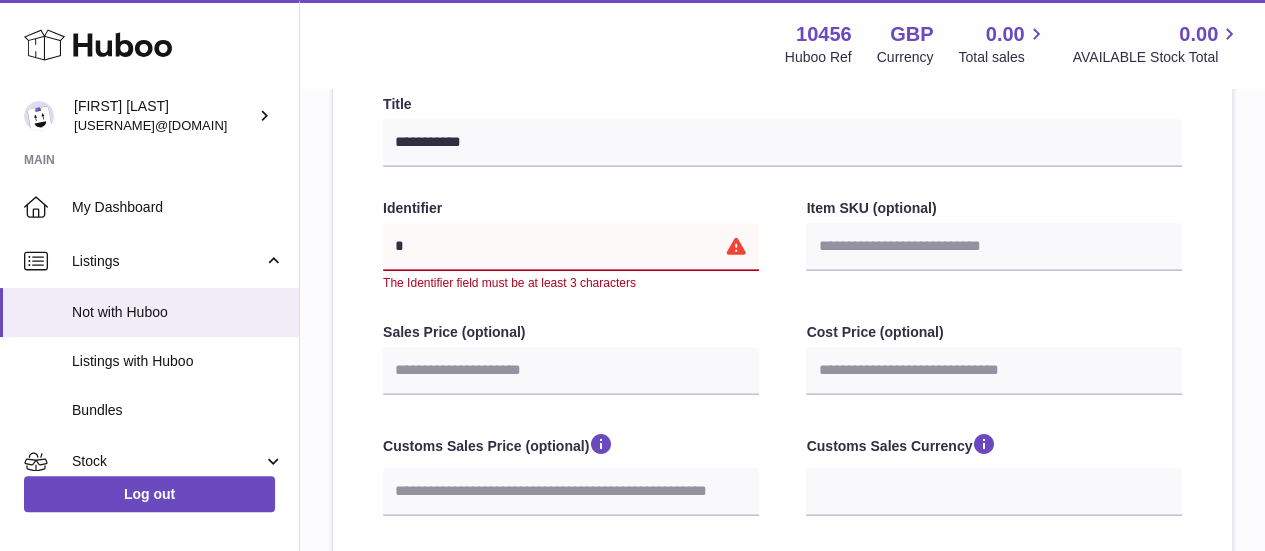 select 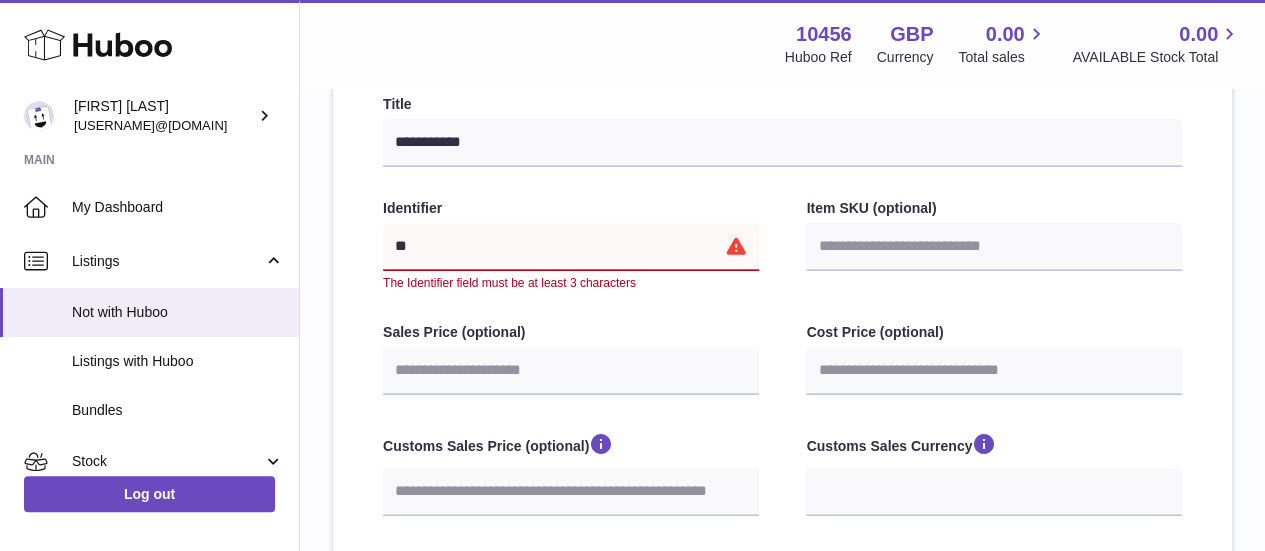 type on "***" 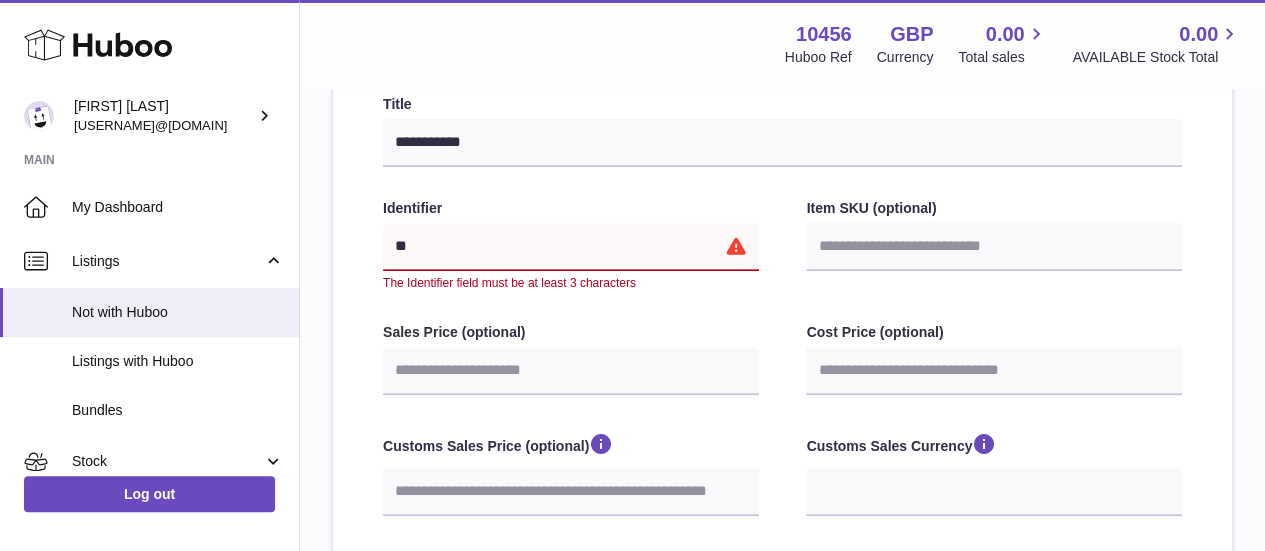 select 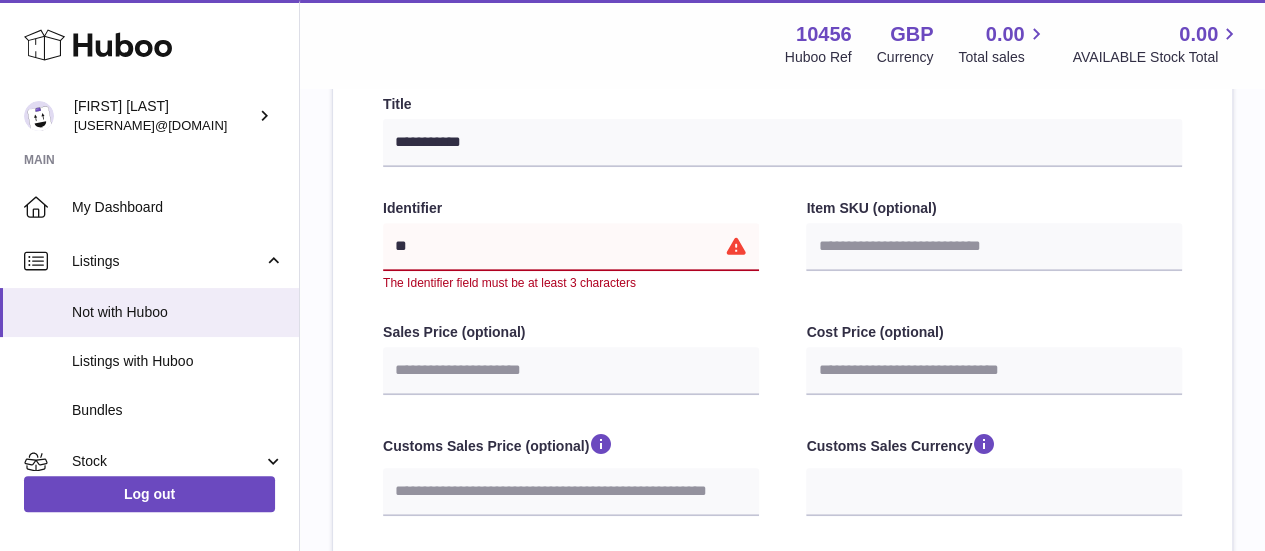 select 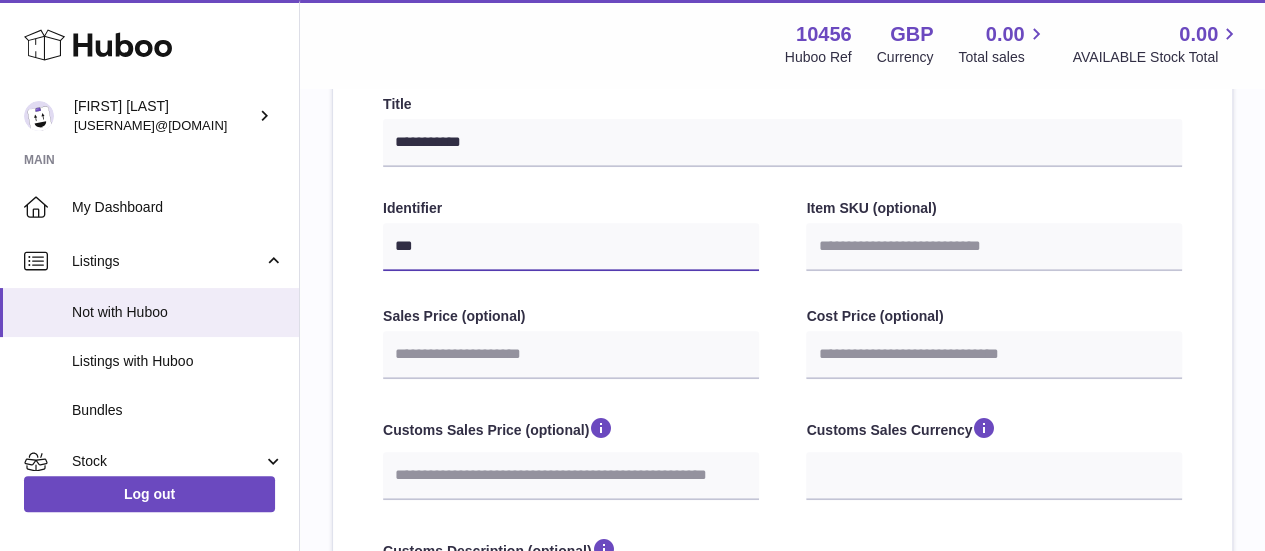 type on "****" 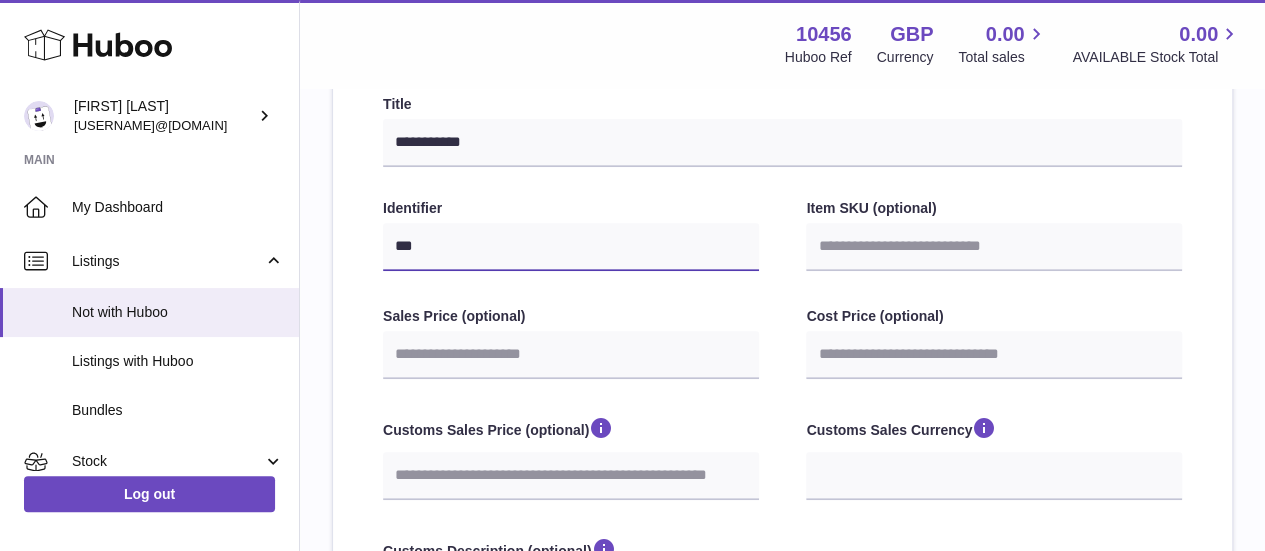 select 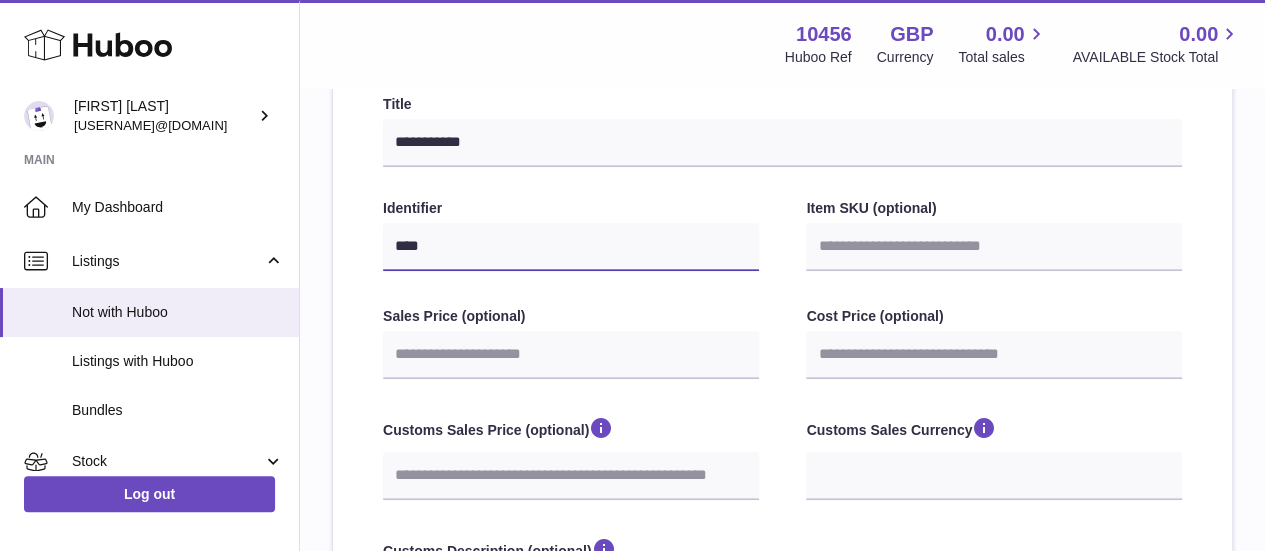 type on "*****" 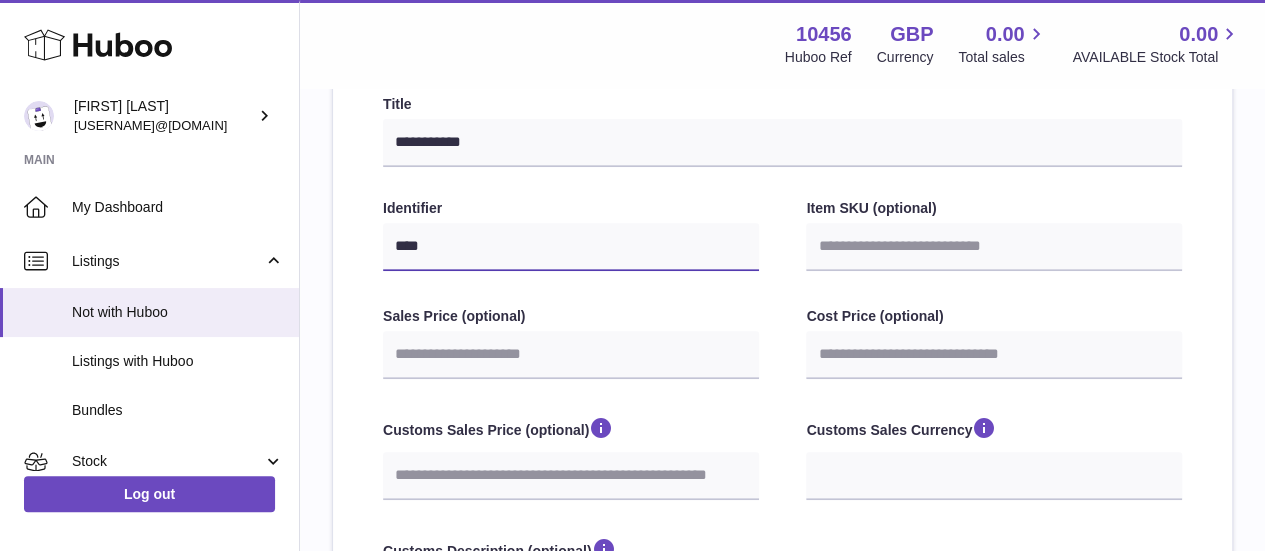 select 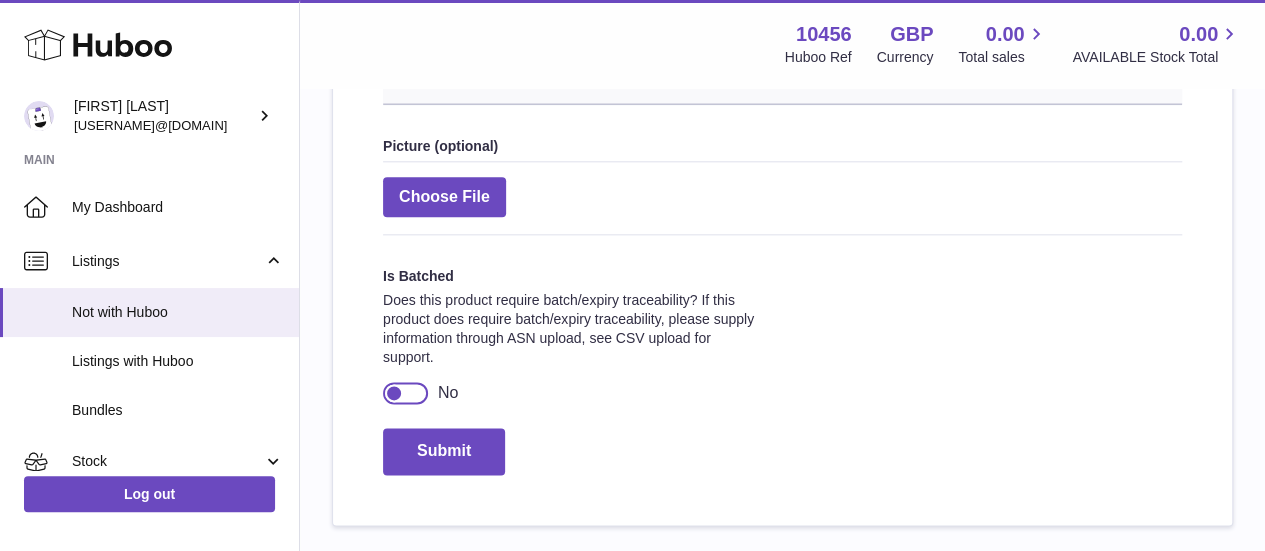scroll, scrollTop: 1210, scrollLeft: 0, axis: vertical 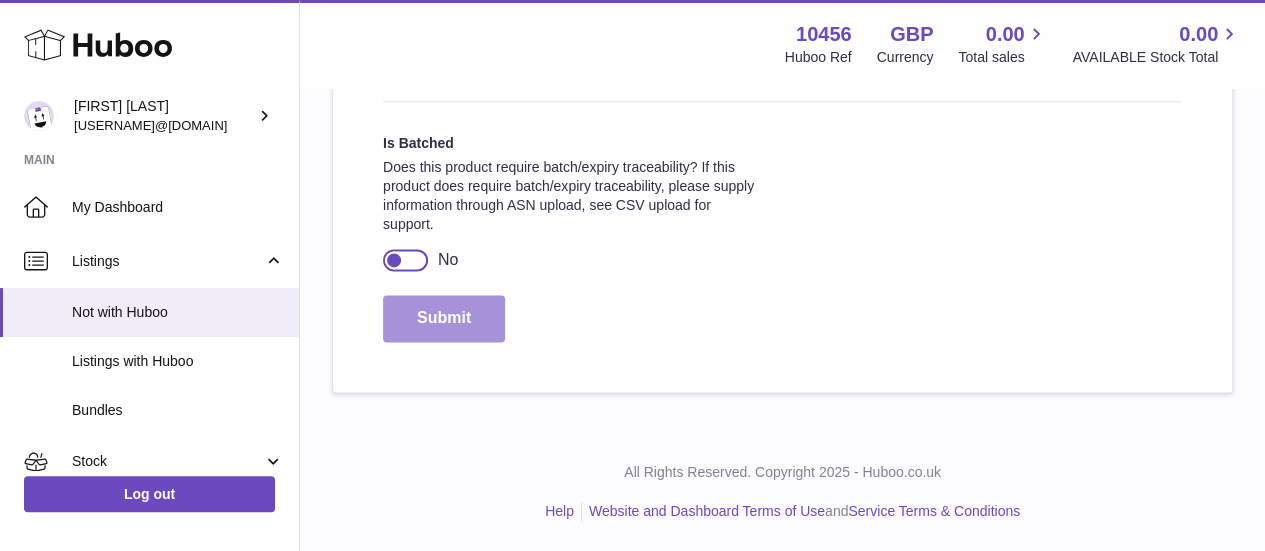 type on "*****" 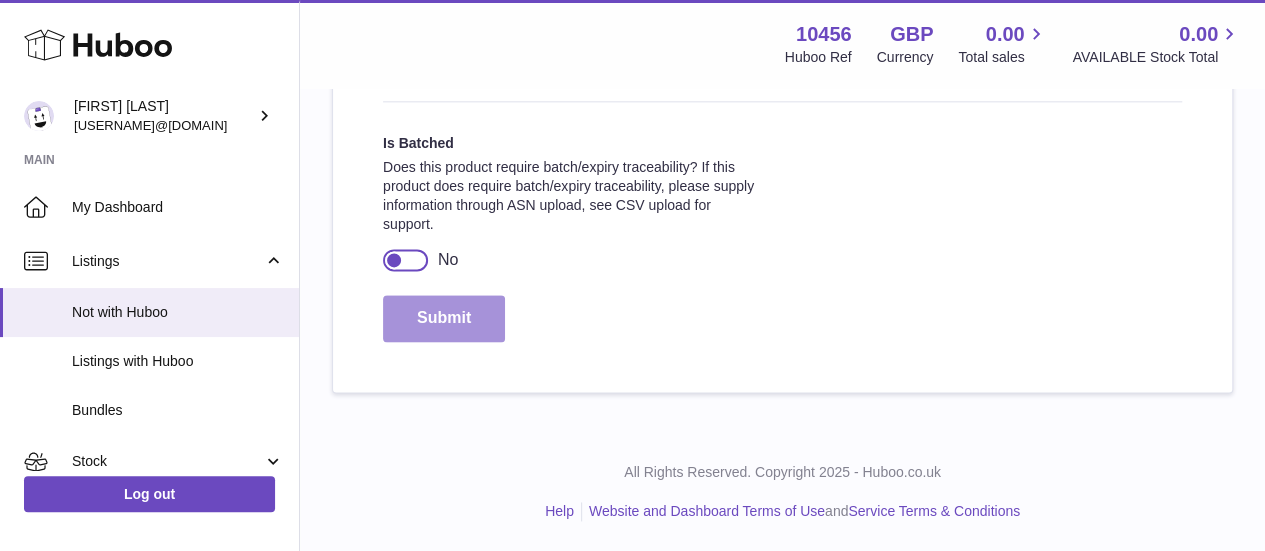 click on "Submit" at bounding box center (444, 318) 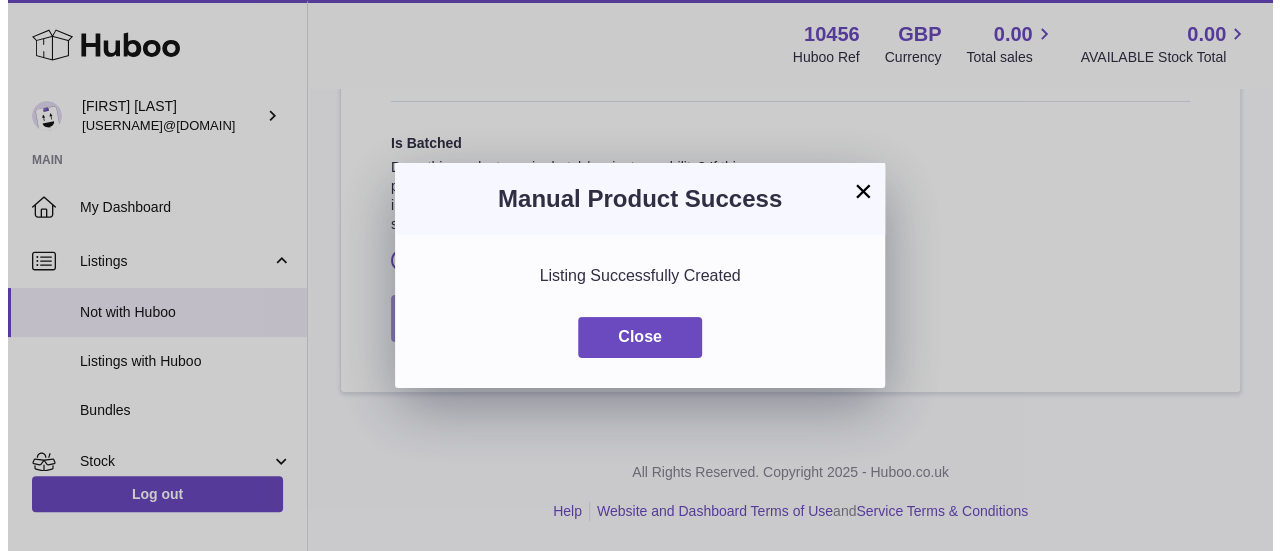 scroll, scrollTop: 1189, scrollLeft: 0, axis: vertical 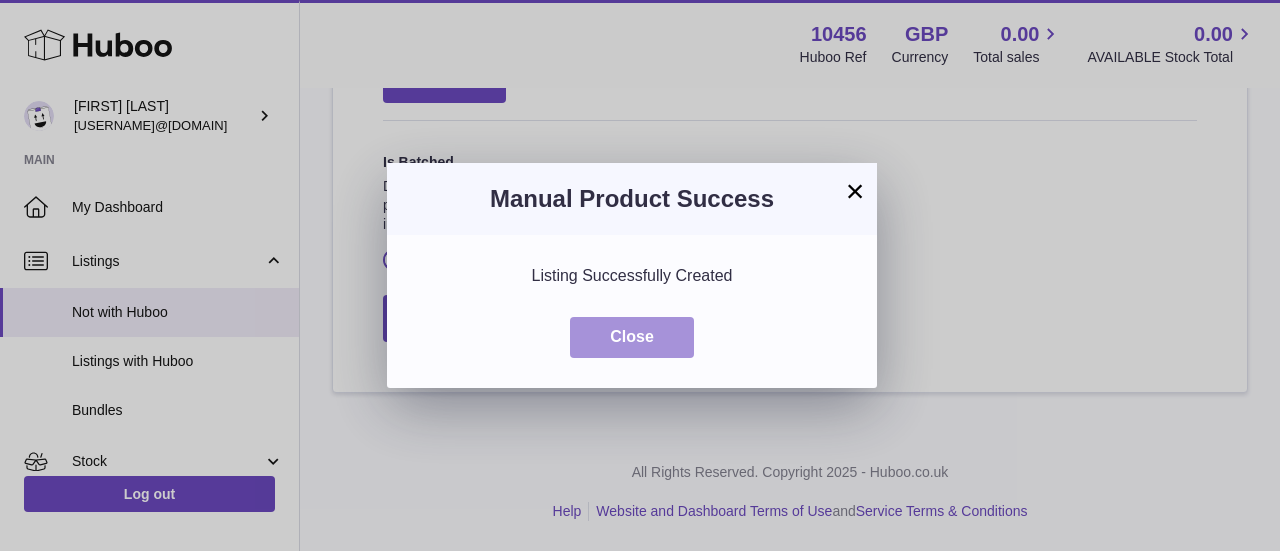 click on "Close" at bounding box center (632, 337) 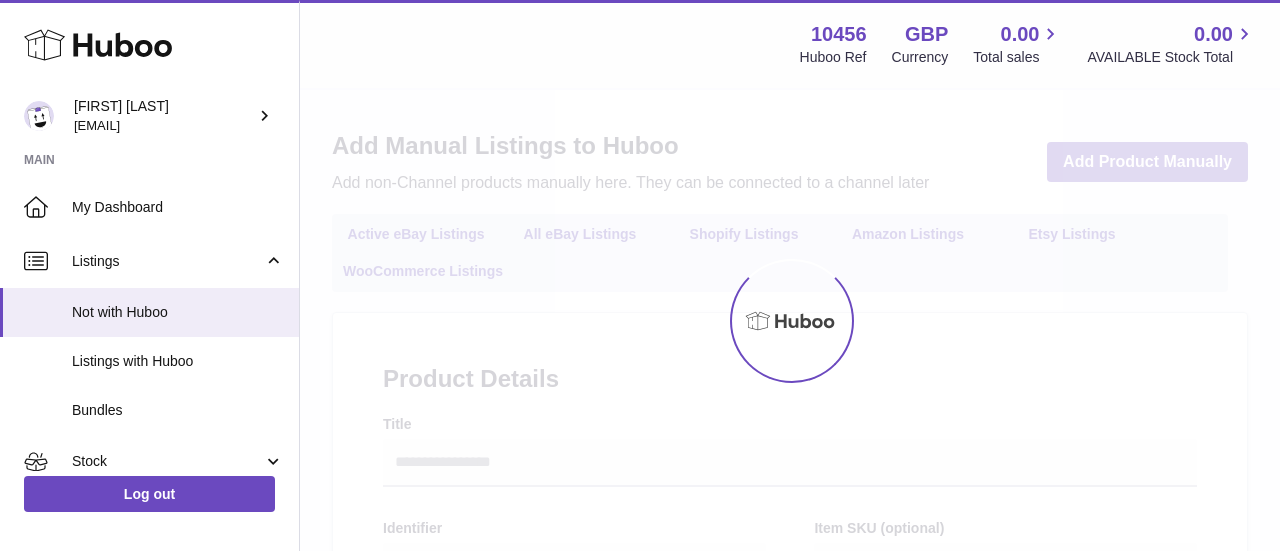 select 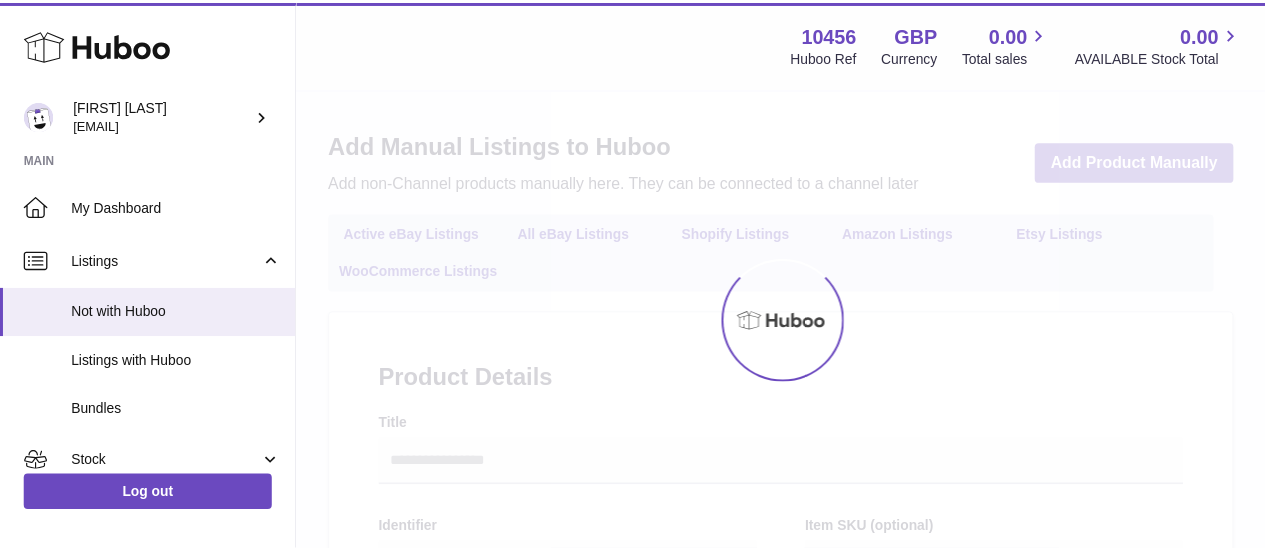 scroll, scrollTop: 0, scrollLeft: 0, axis: both 